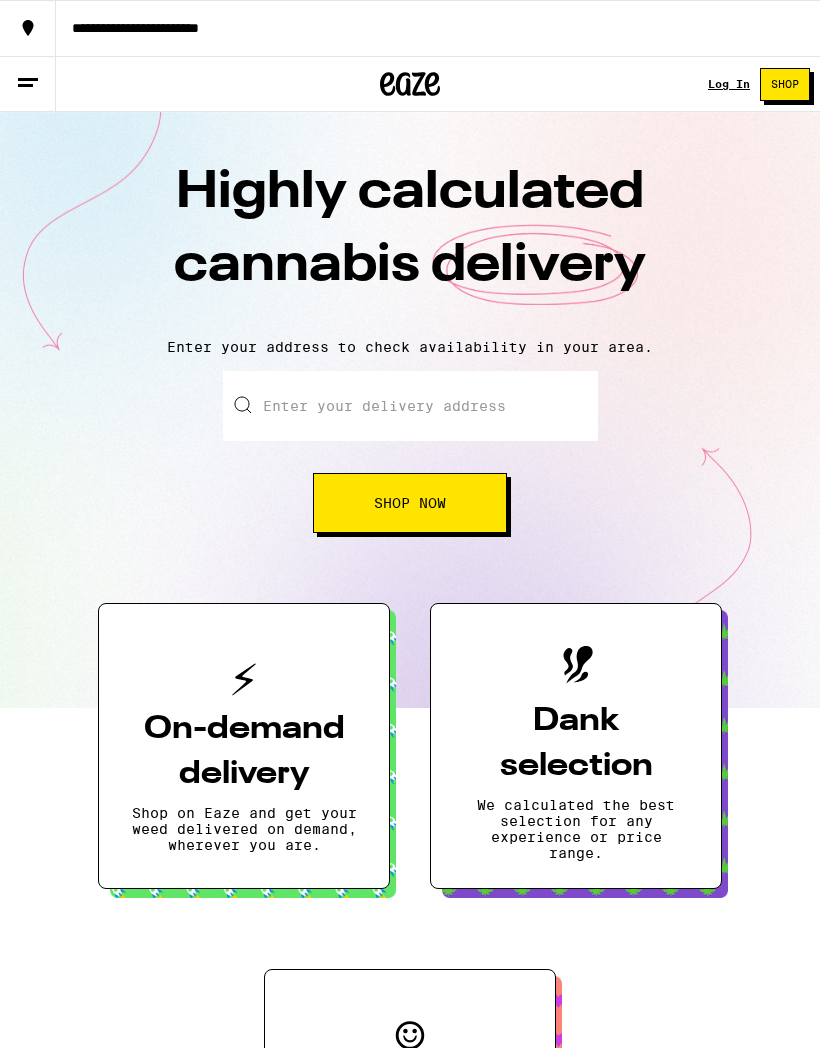 scroll, scrollTop: 0, scrollLeft: 0, axis: both 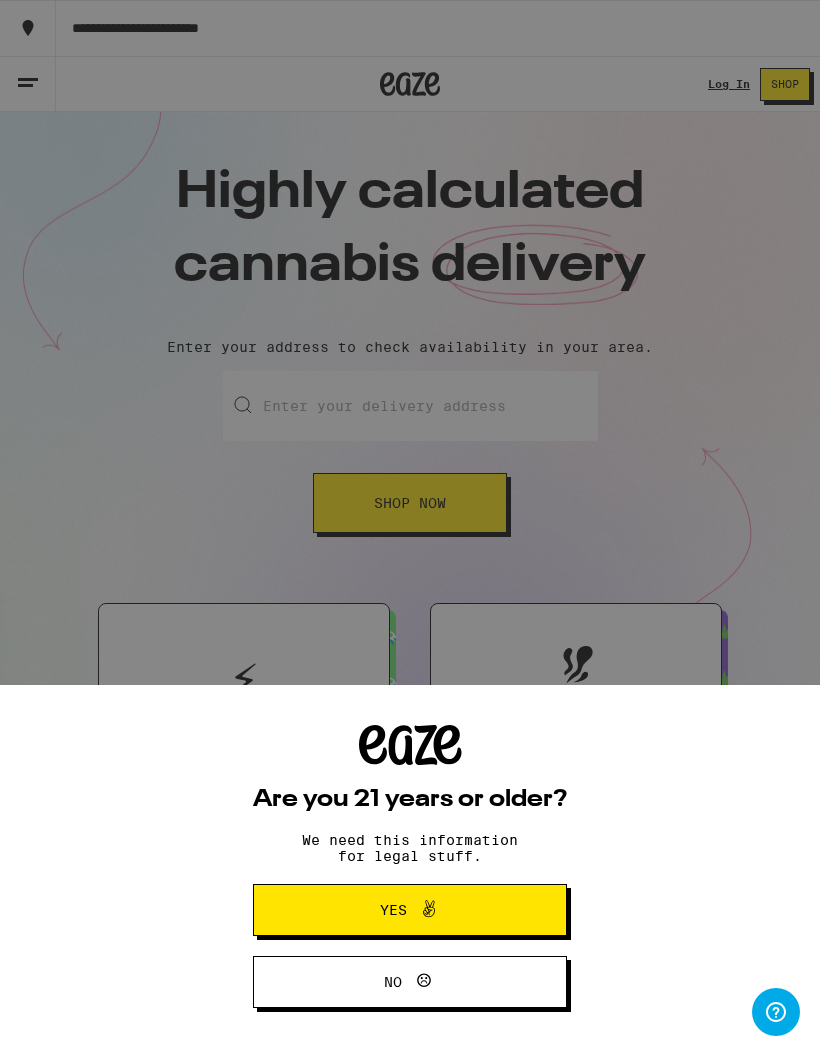 click on "Yes" at bounding box center [410, 910] 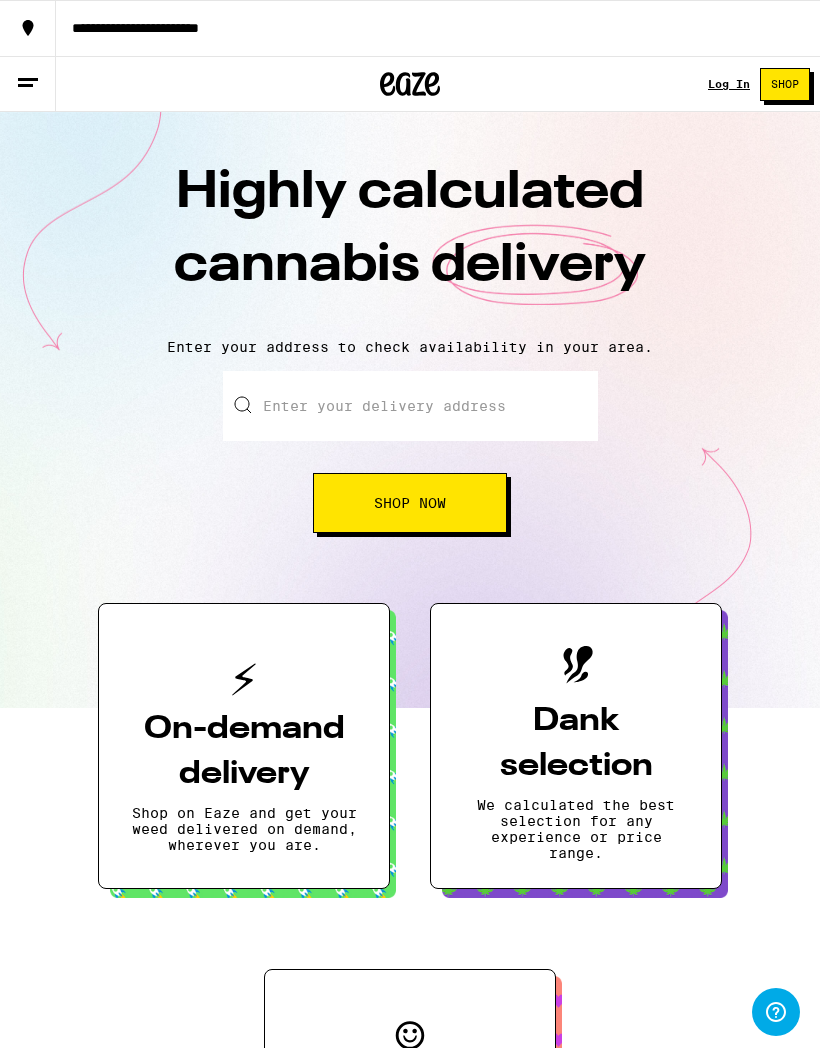 scroll, scrollTop: 0, scrollLeft: 0, axis: both 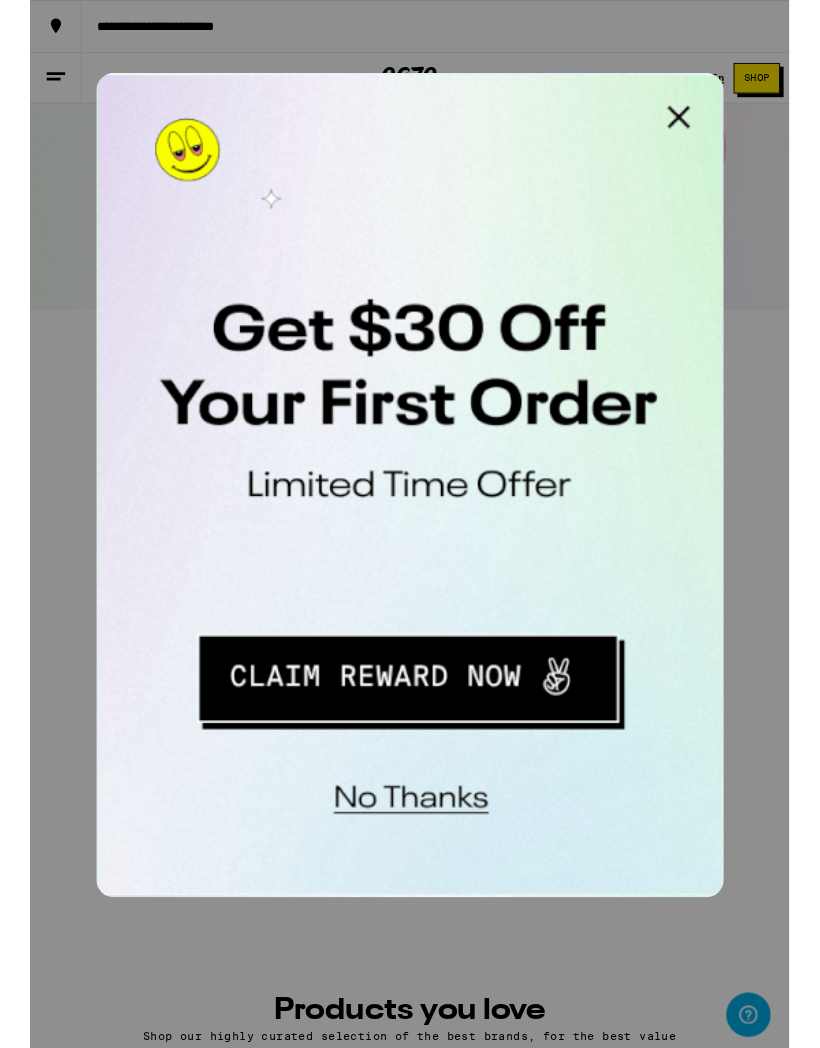 click at bounding box center [234, 339] 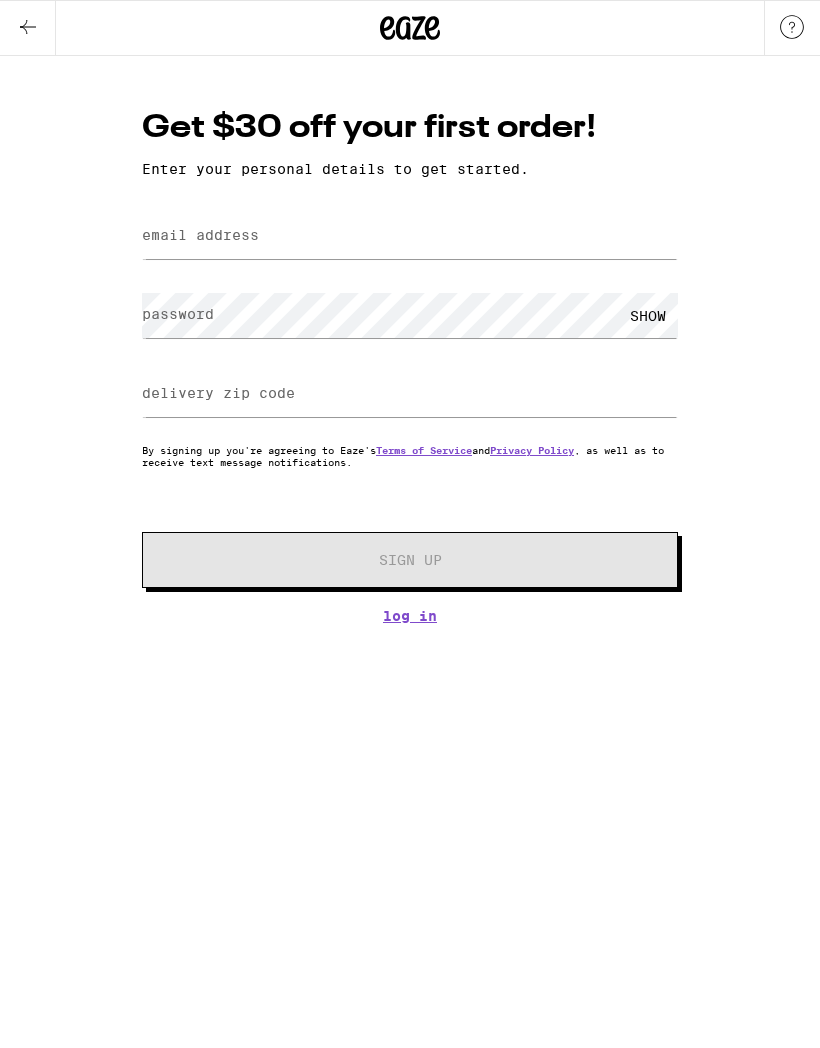 scroll, scrollTop: 0, scrollLeft: 0, axis: both 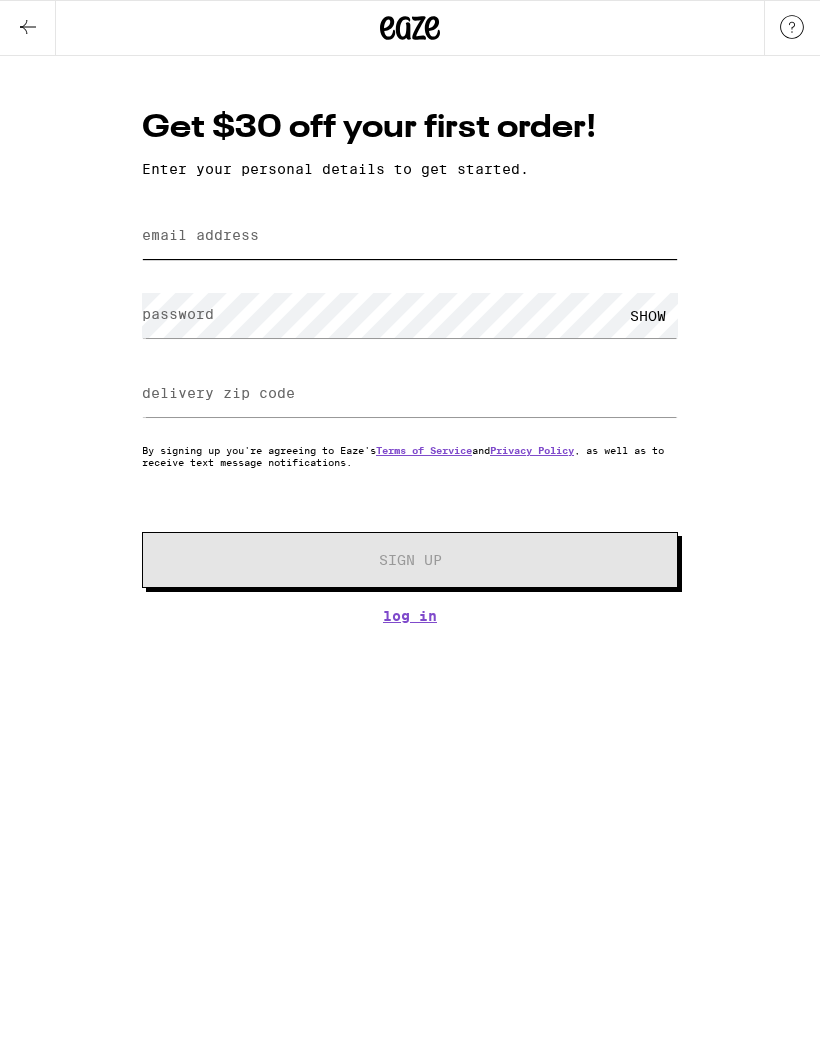 click on "email address" at bounding box center [410, 236] 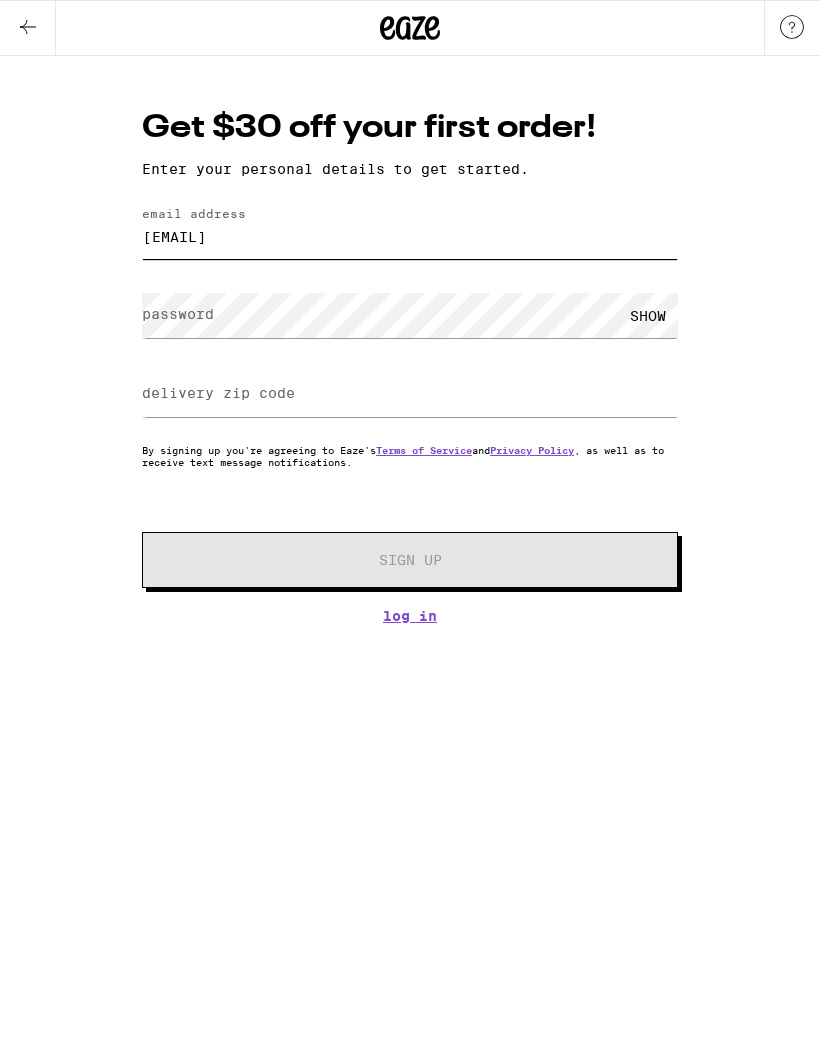 type on "[EMAIL]" 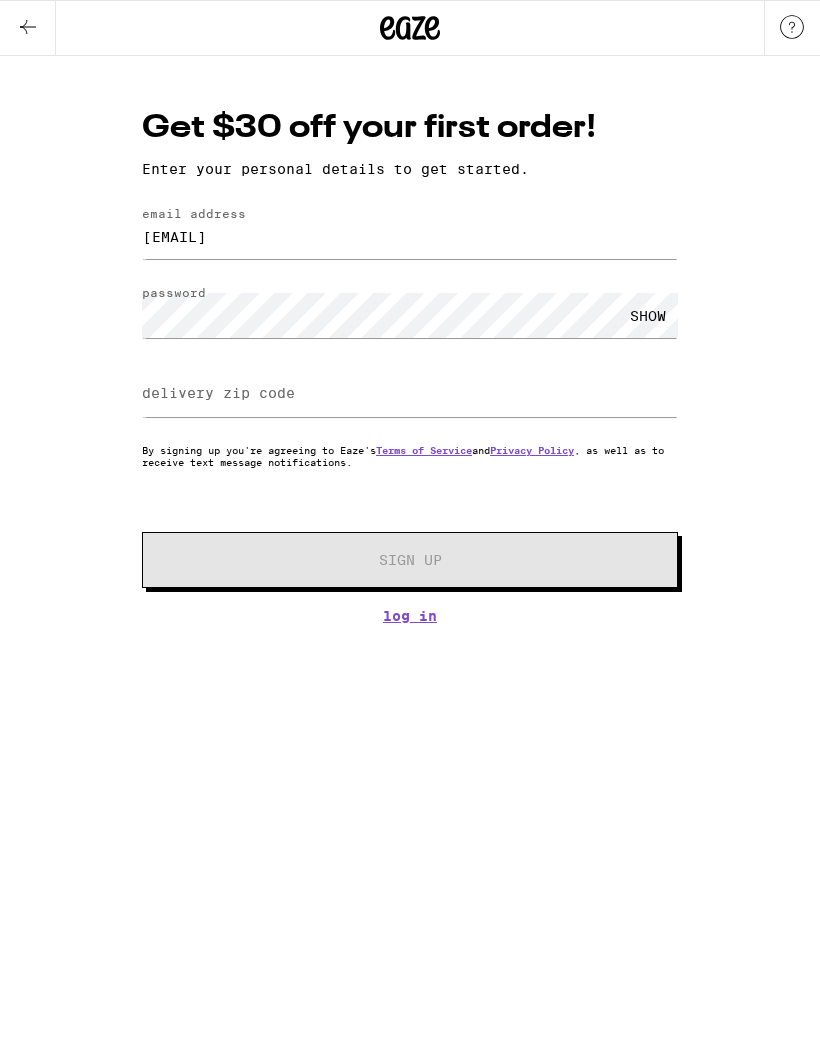 click on "SHOW" at bounding box center (648, 315) 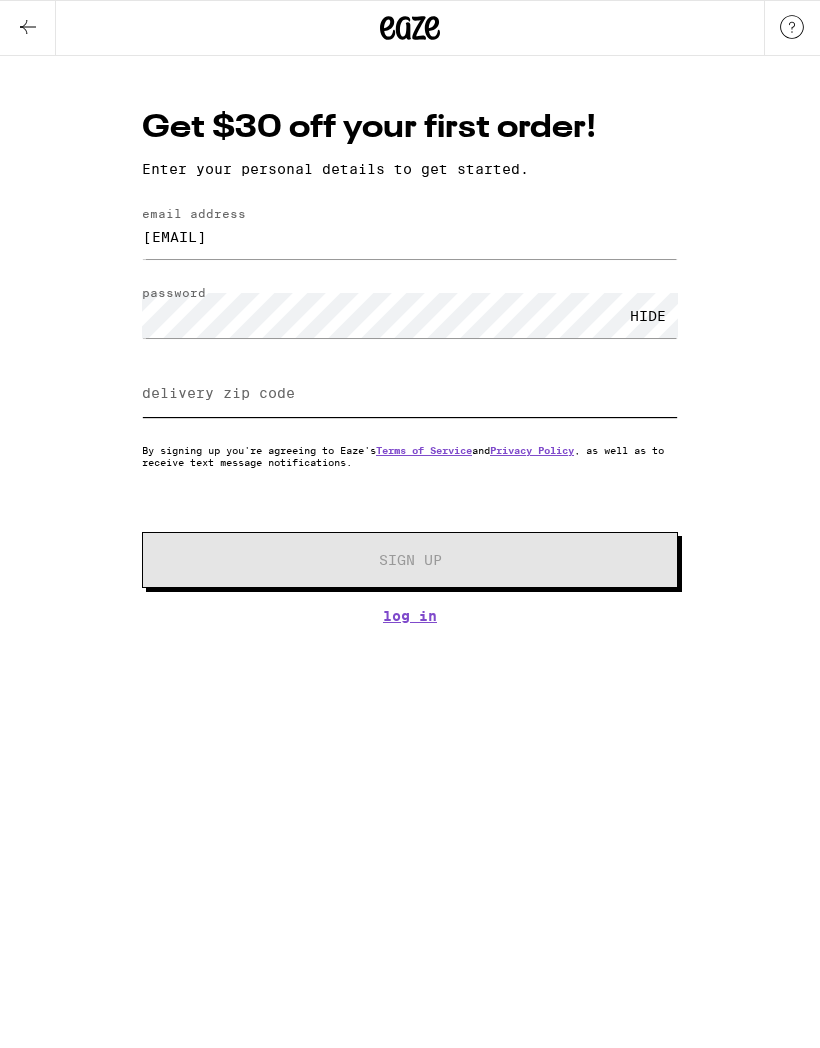 click on "delivery zip code" at bounding box center [410, 394] 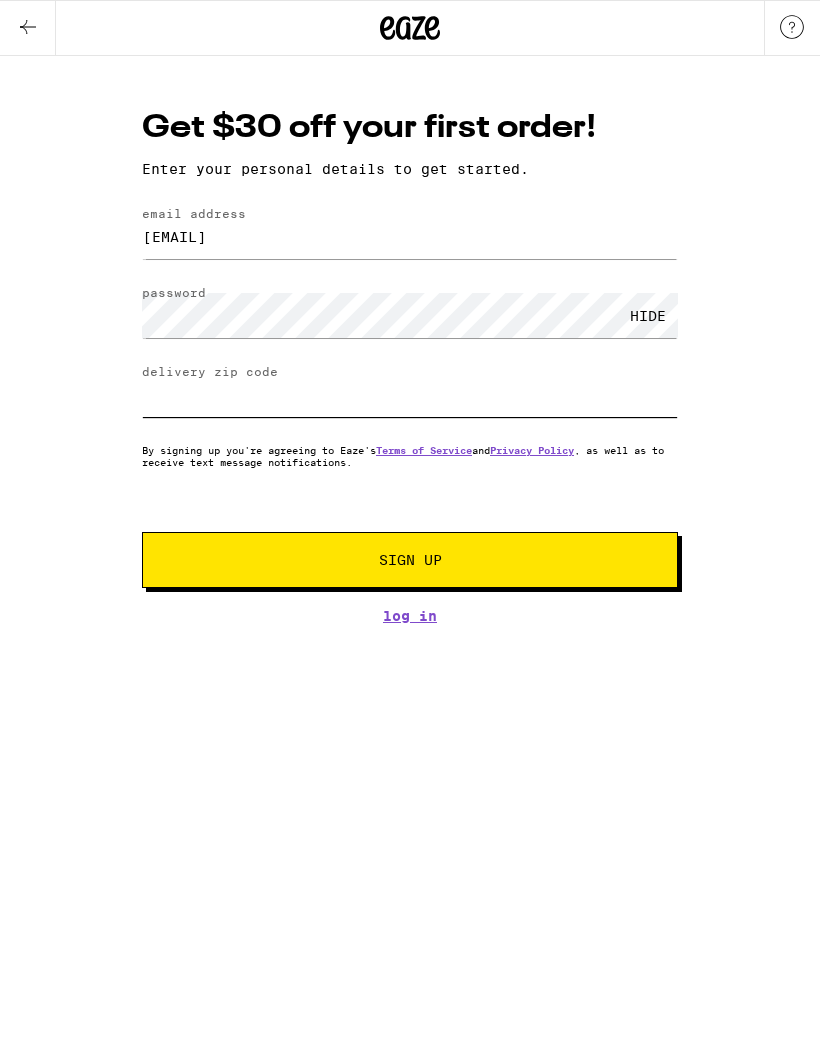 type on "[POSTAL_CODE]" 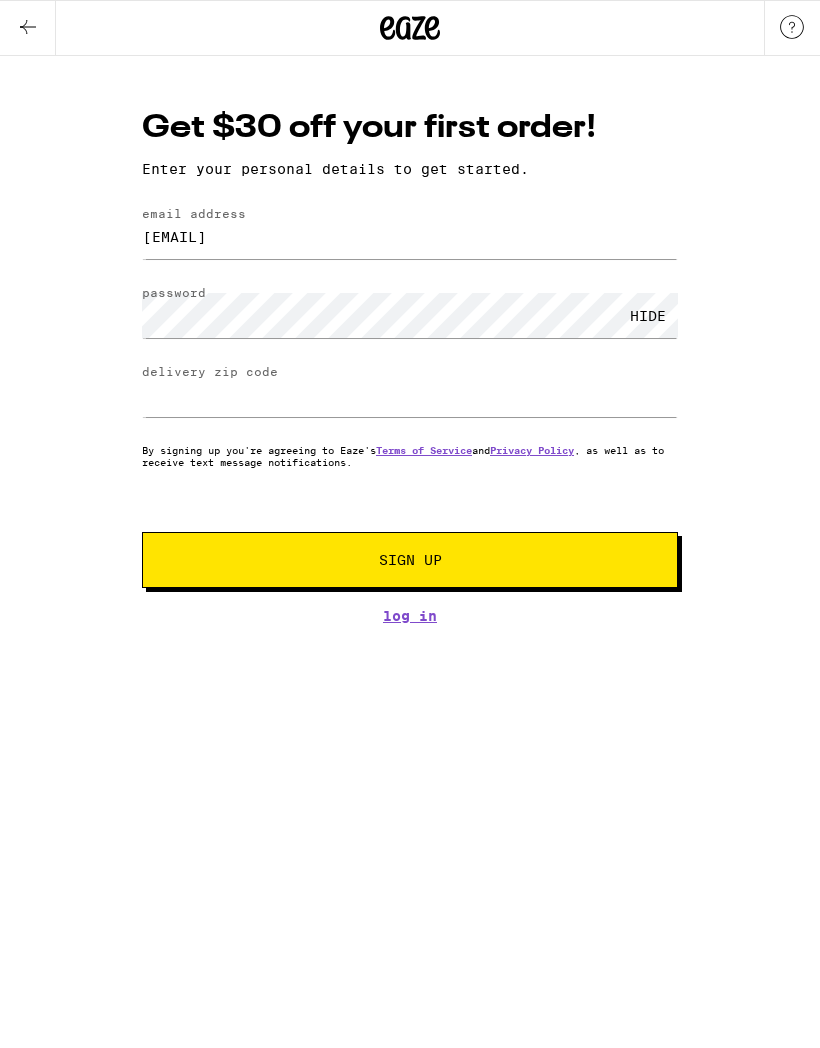 click on "Sign Up" at bounding box center [410, 560] 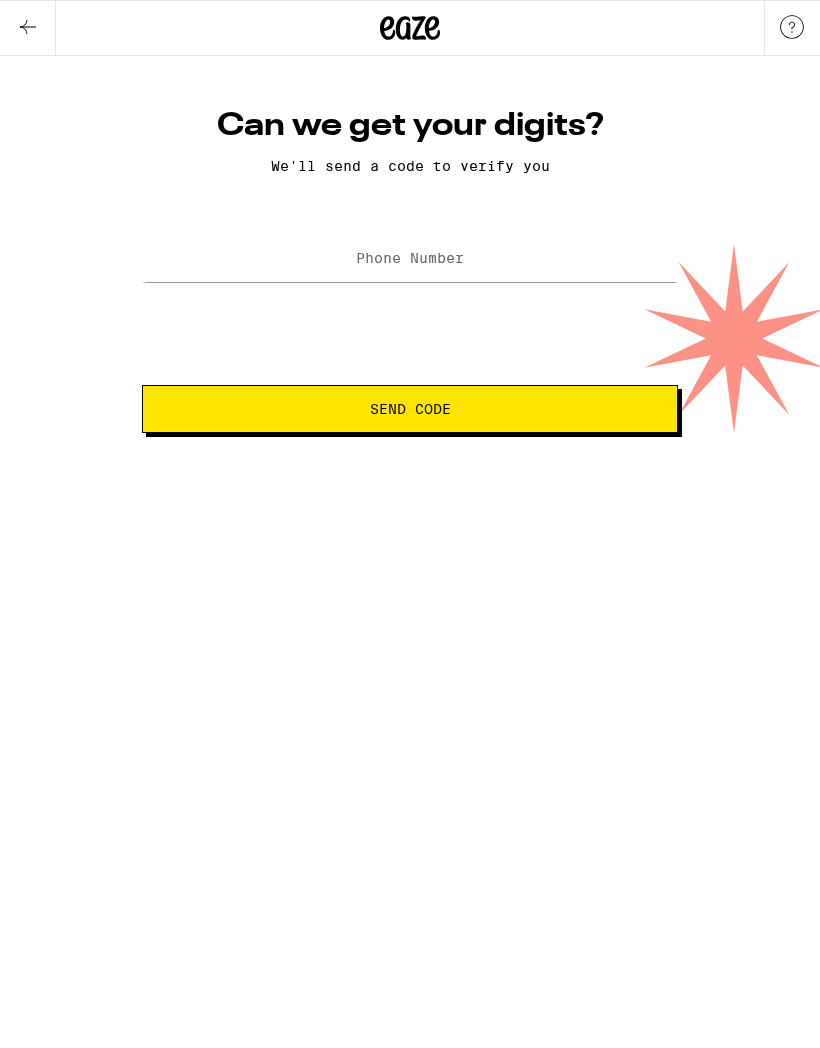 click on "Phone Number" at bounding box center (410, 258) 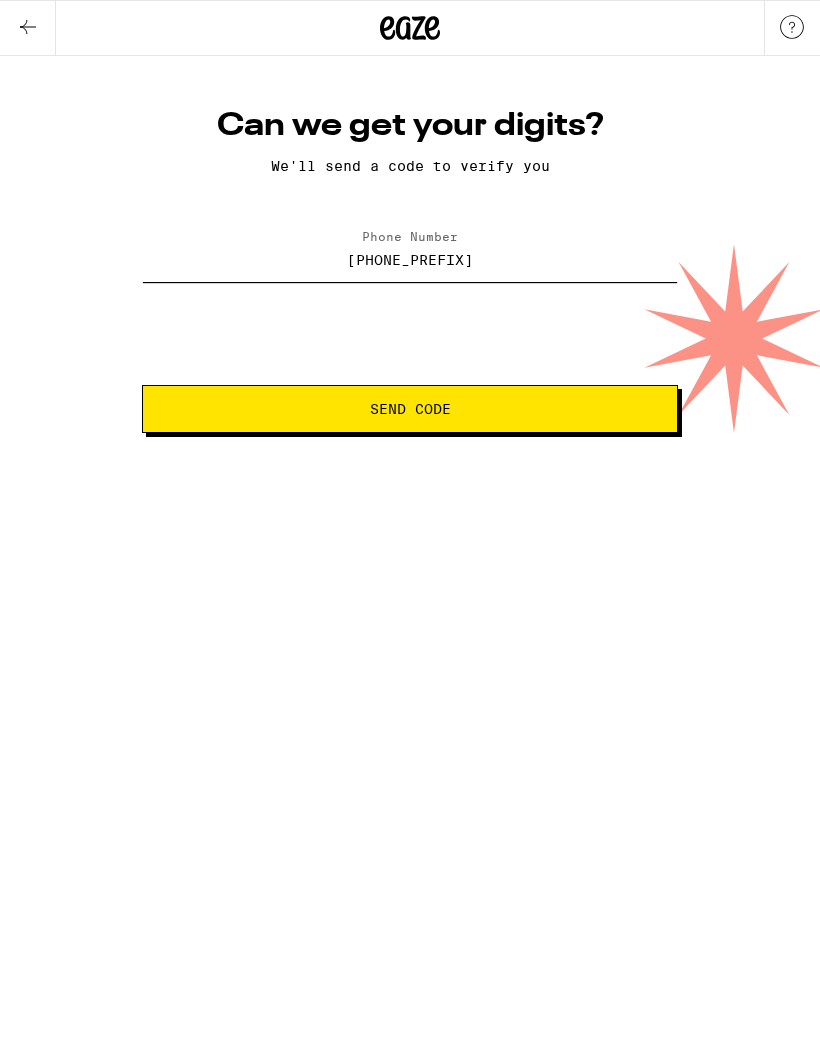 type on "[PHONE]" 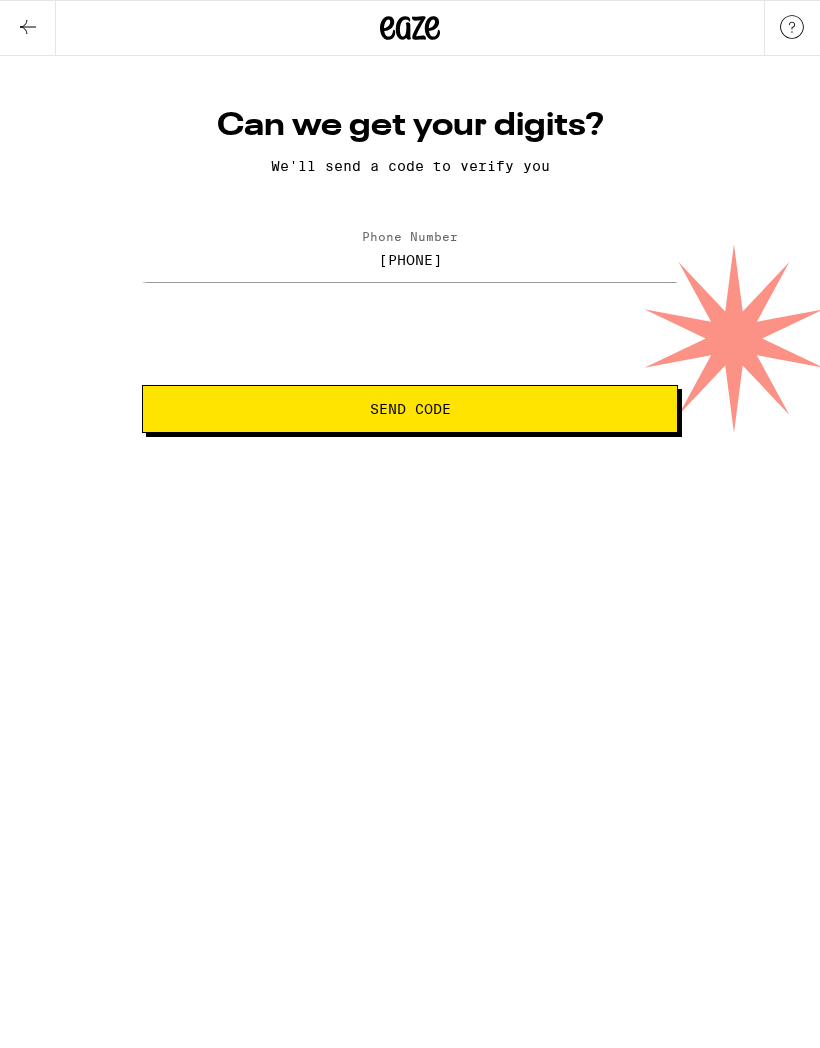 click on "Send Code" at bounding box center [410, 409] 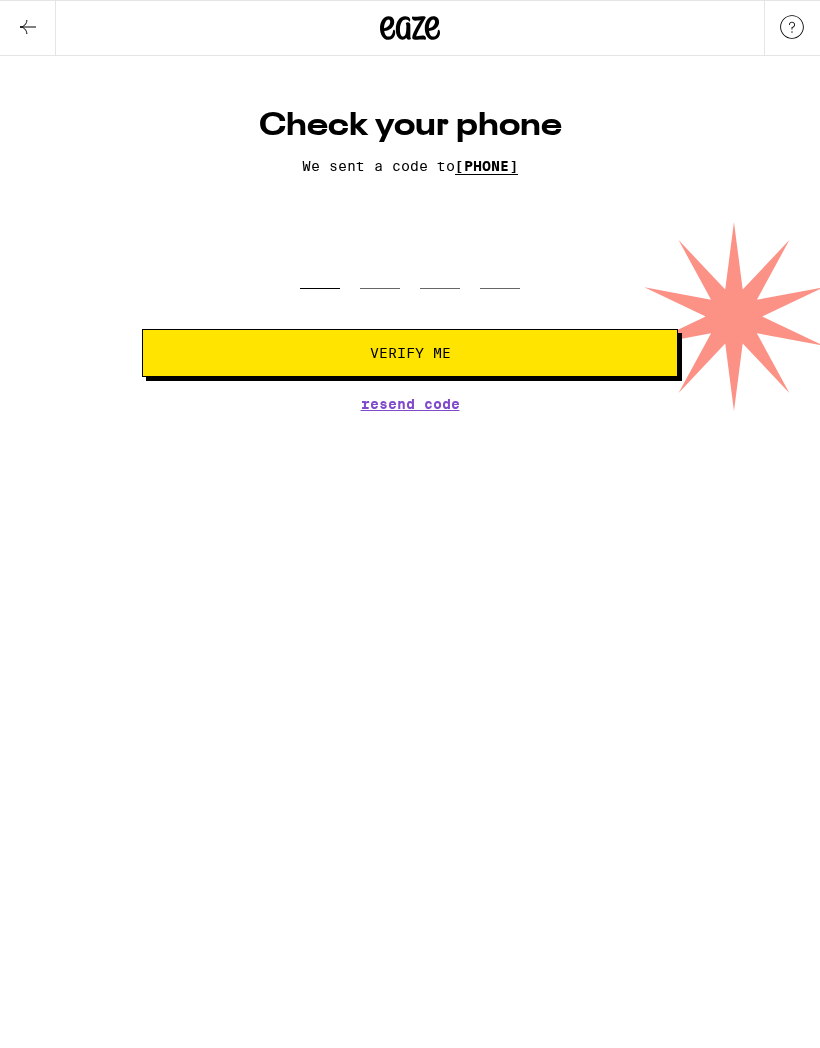 click at bounding box center [320, 259] 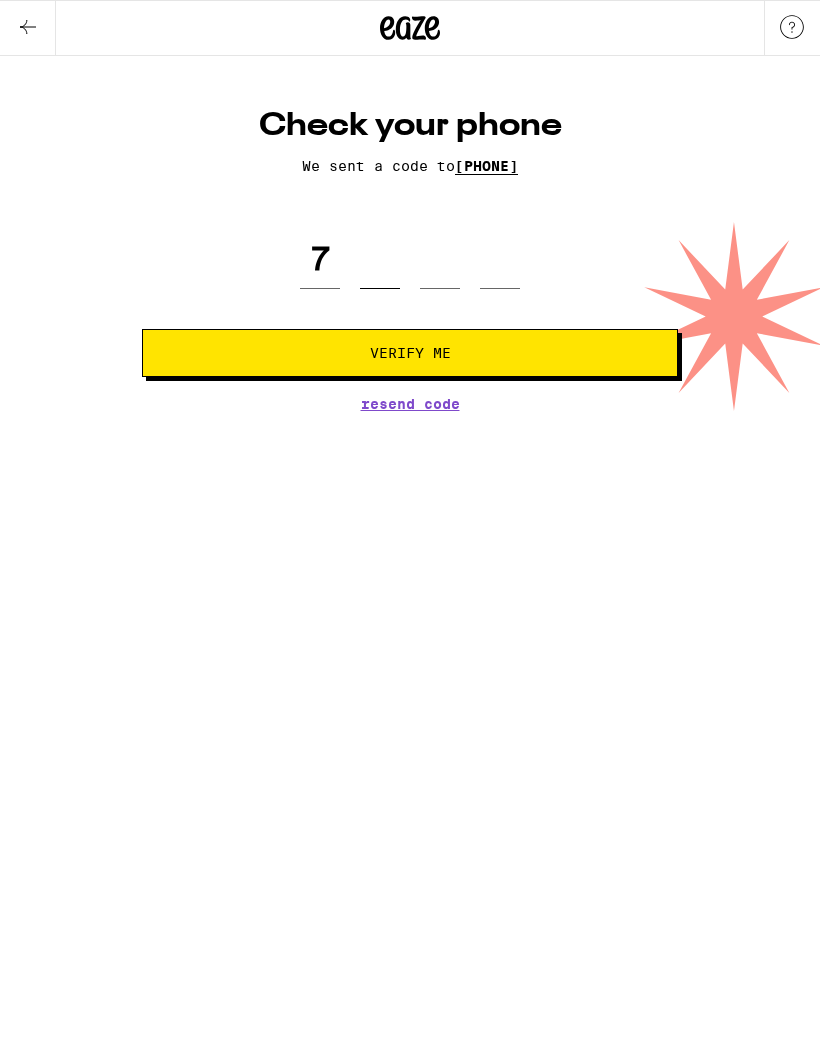 type on "6" 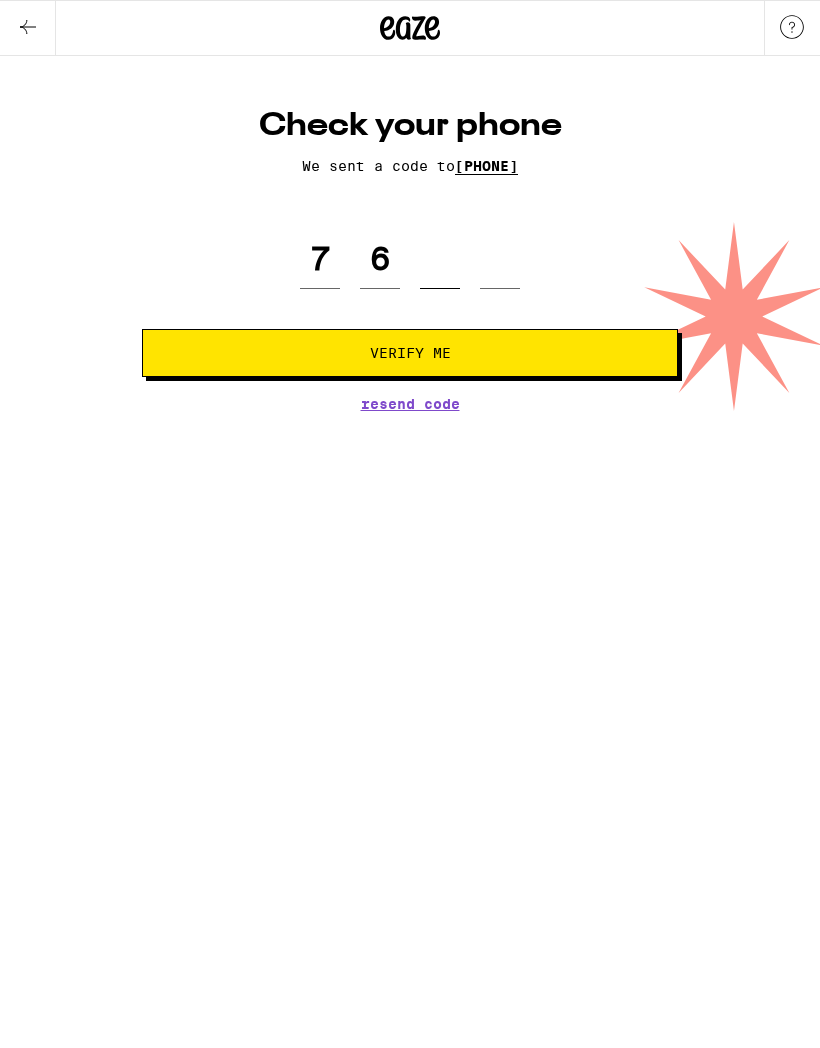 type on "8" 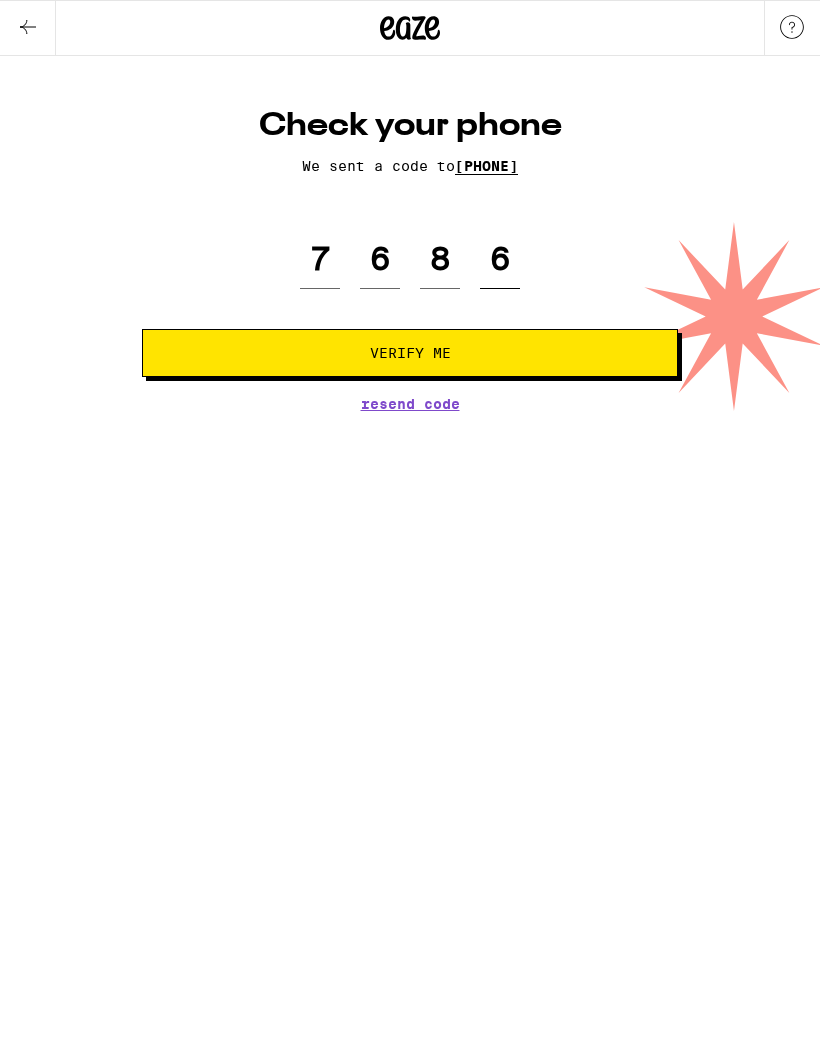 type on "6" 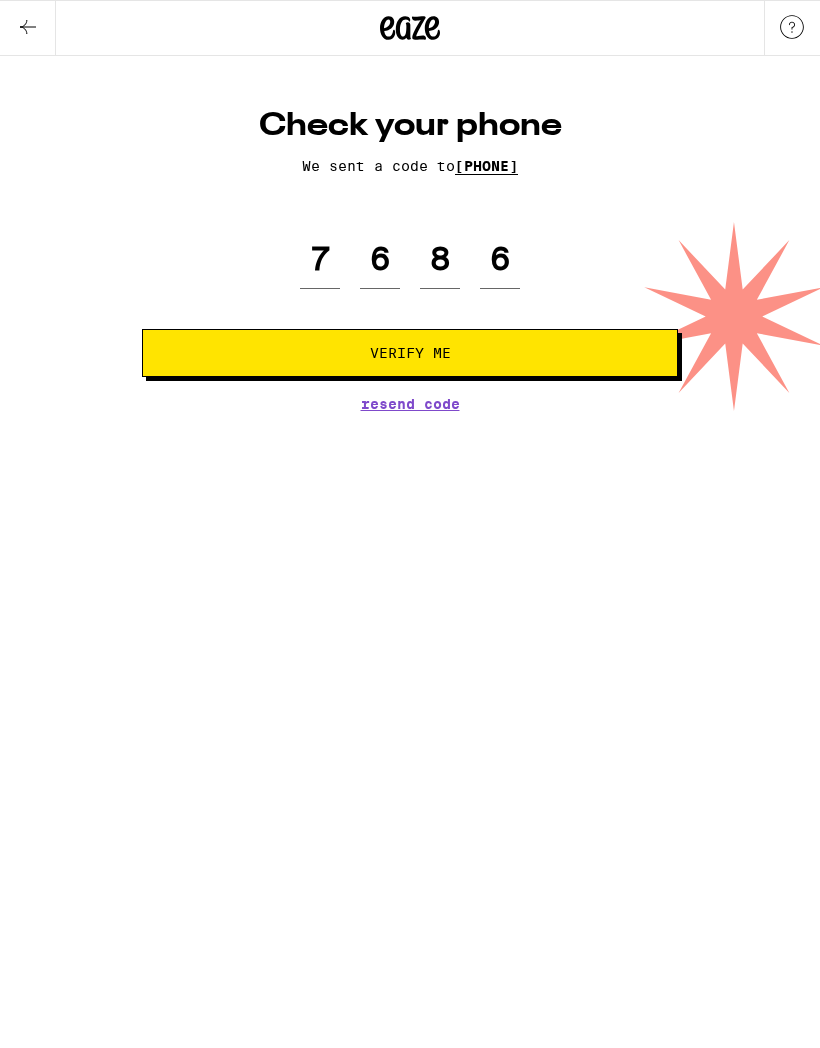 click on "Verify Me" at bounding box center [410, 353] 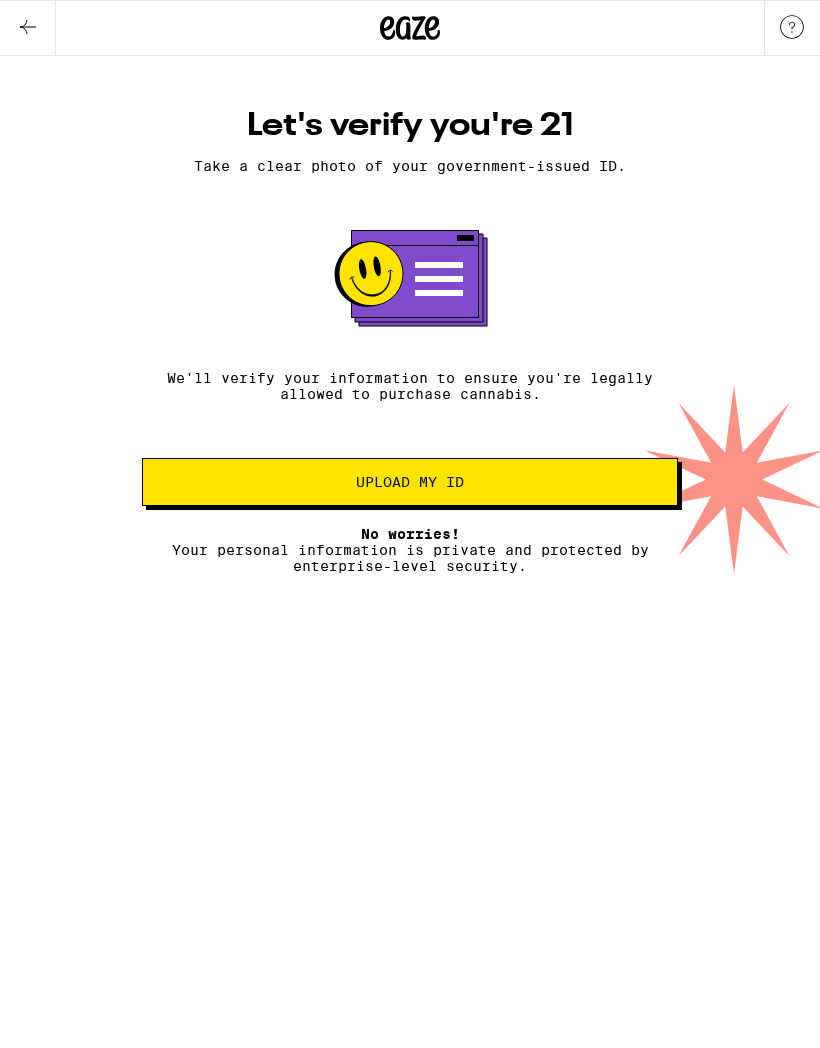 click on "Upload my ID" at bounding box center (410, 482) 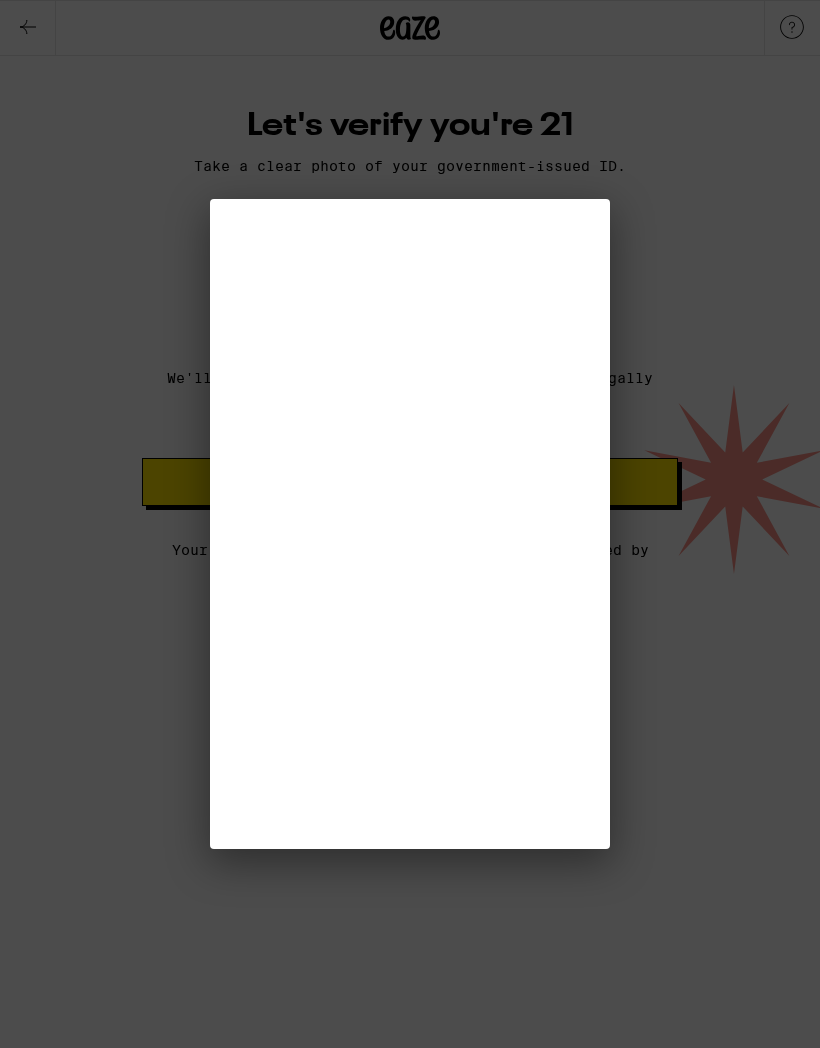 click at bounding box center [410, 524] 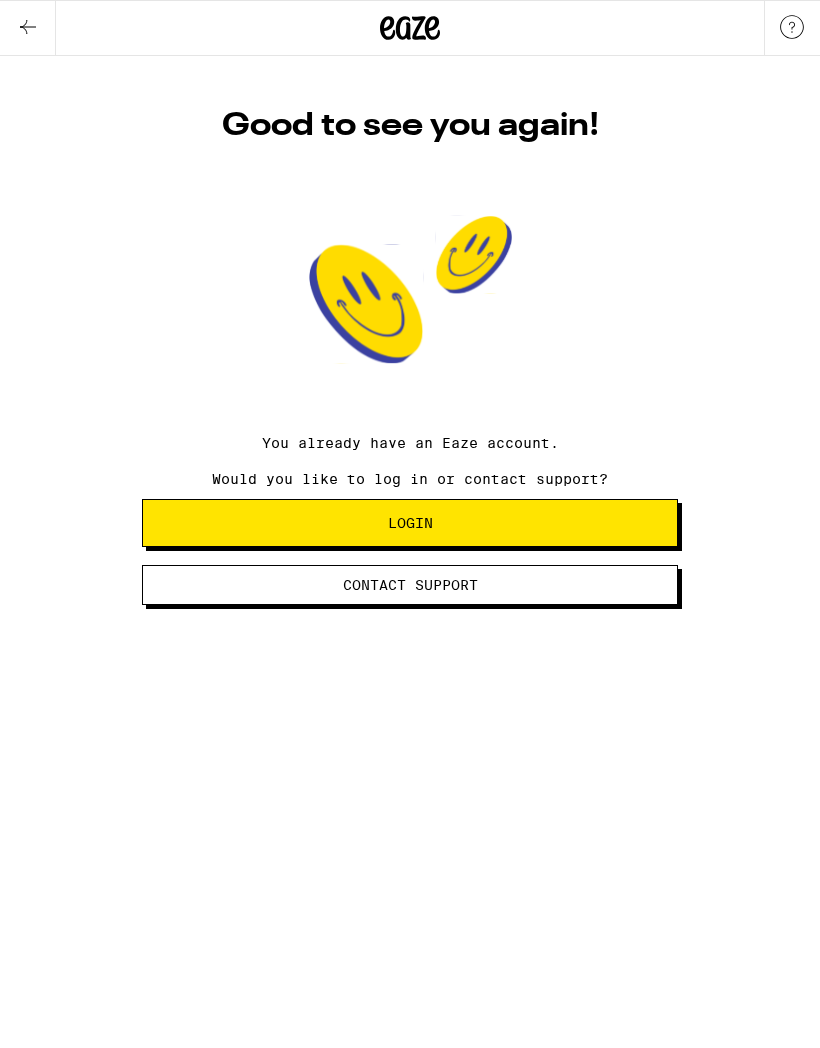 click on "Login" at bounding box center (410, 523) 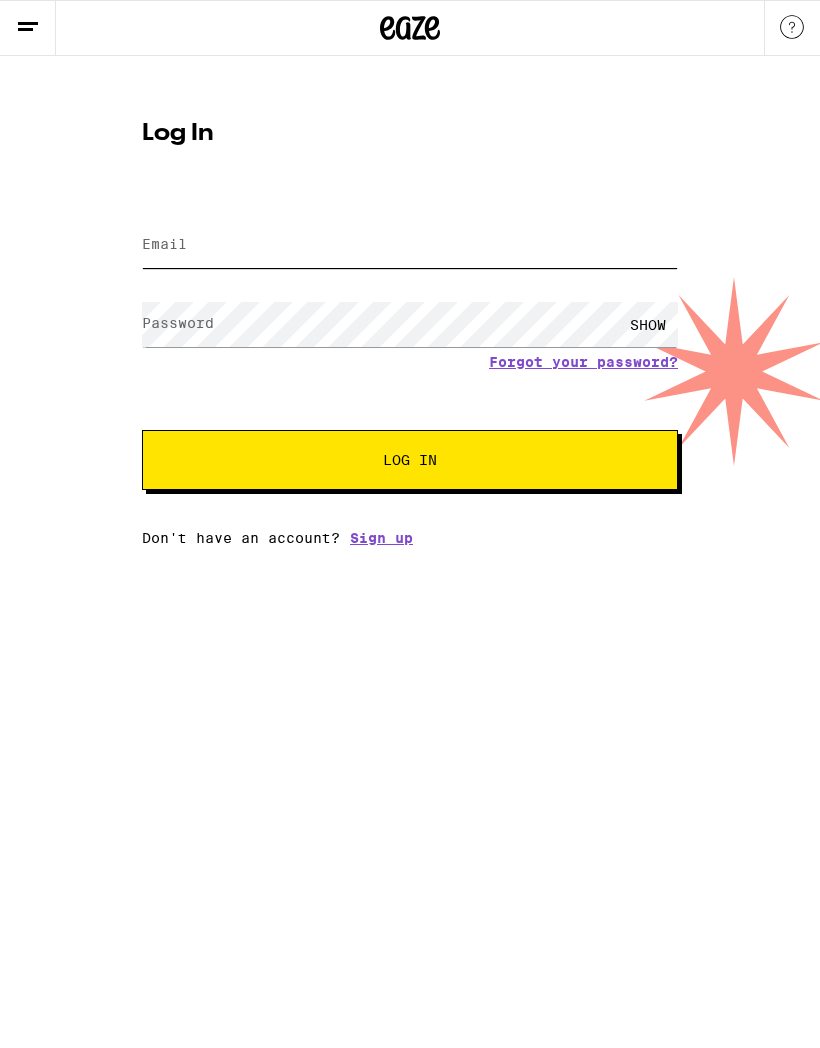 click on "Email" at bounding box center [410, 245] 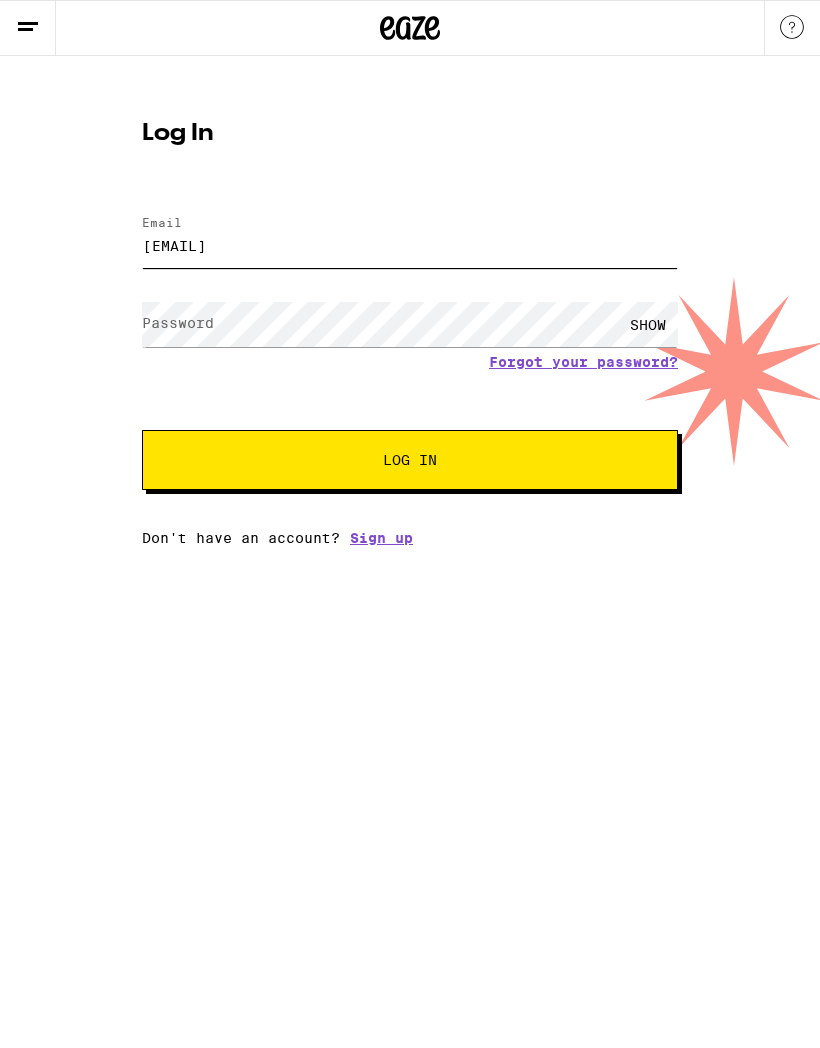 type on "[EMAIL]" 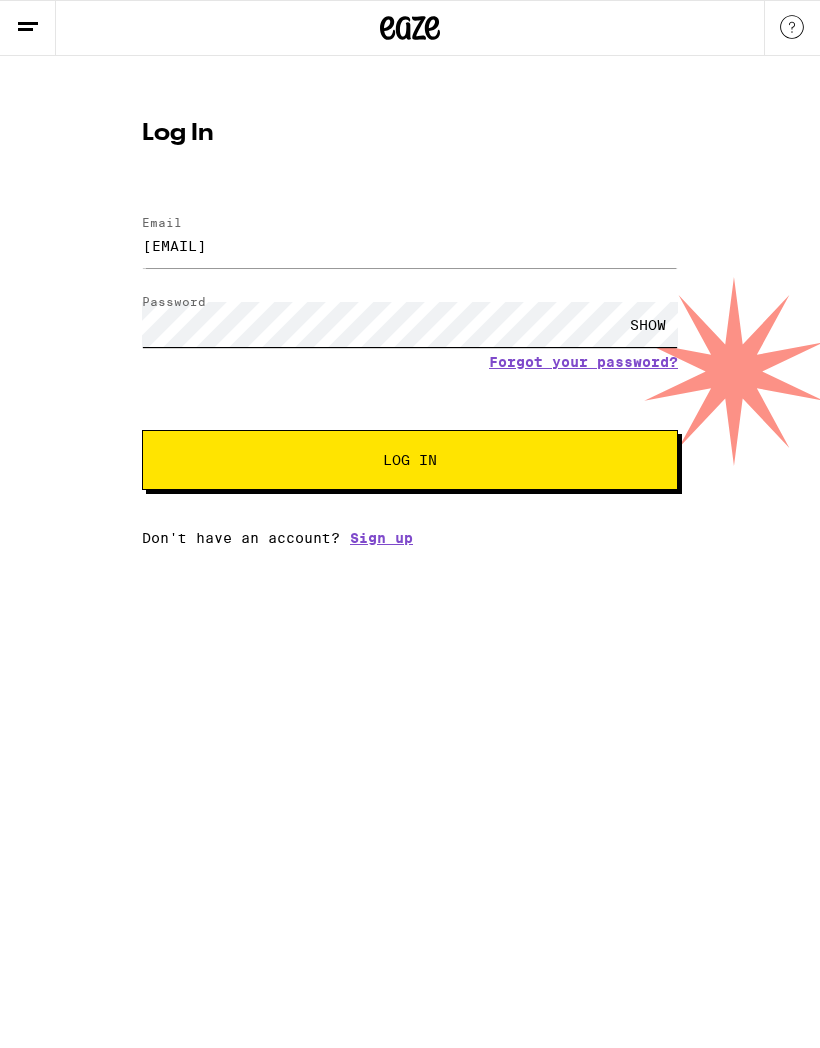 click on "Log In" at bounding box center (410, 460) 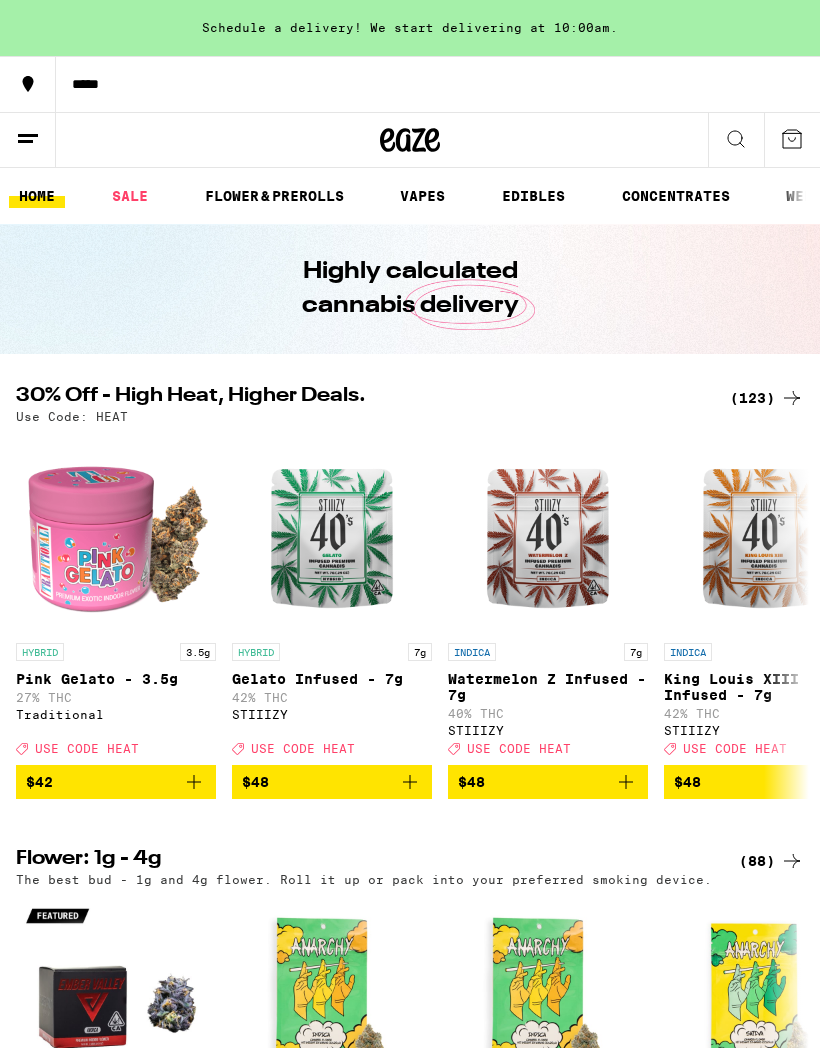 click 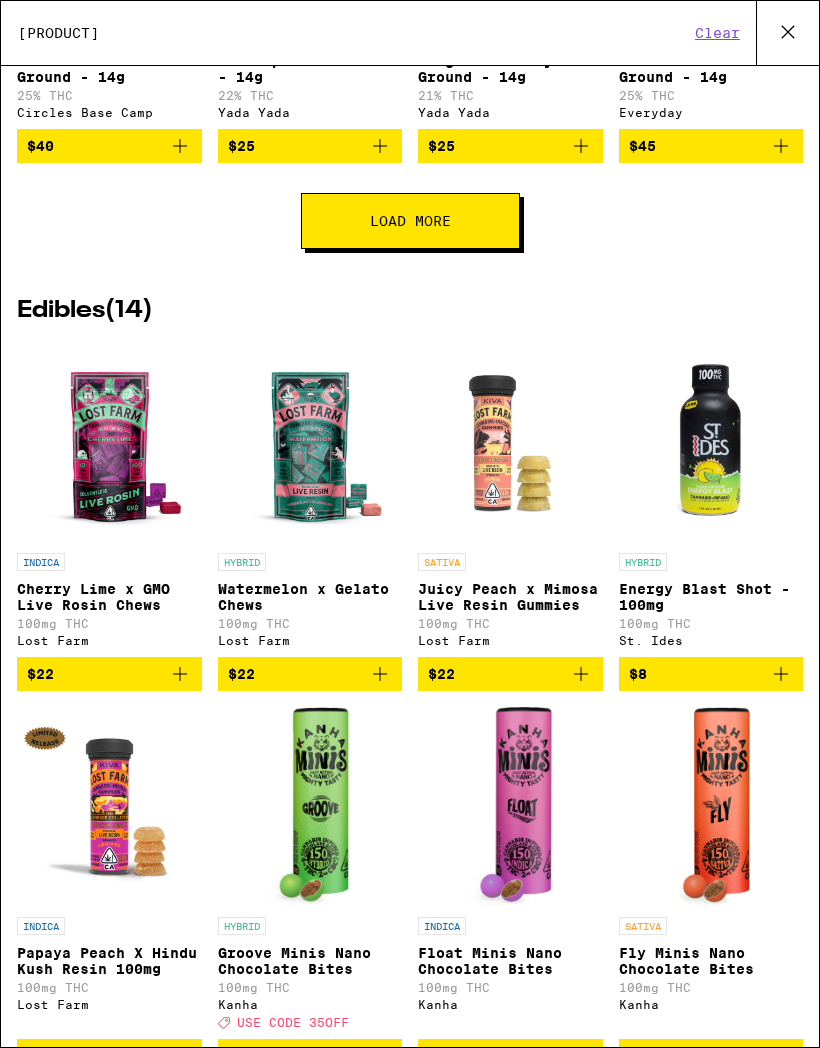 scroll, scrollTop: 927, scrollLeft: 0, axis: vertical 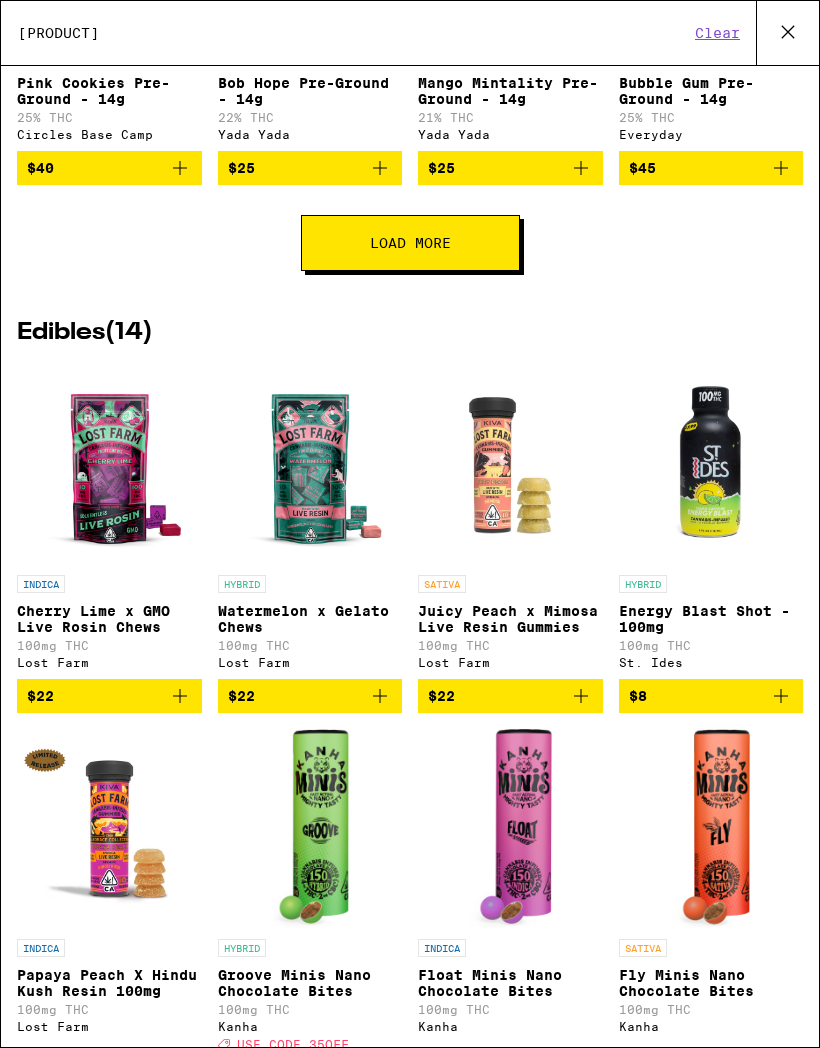 type on "[PRODUCT]" 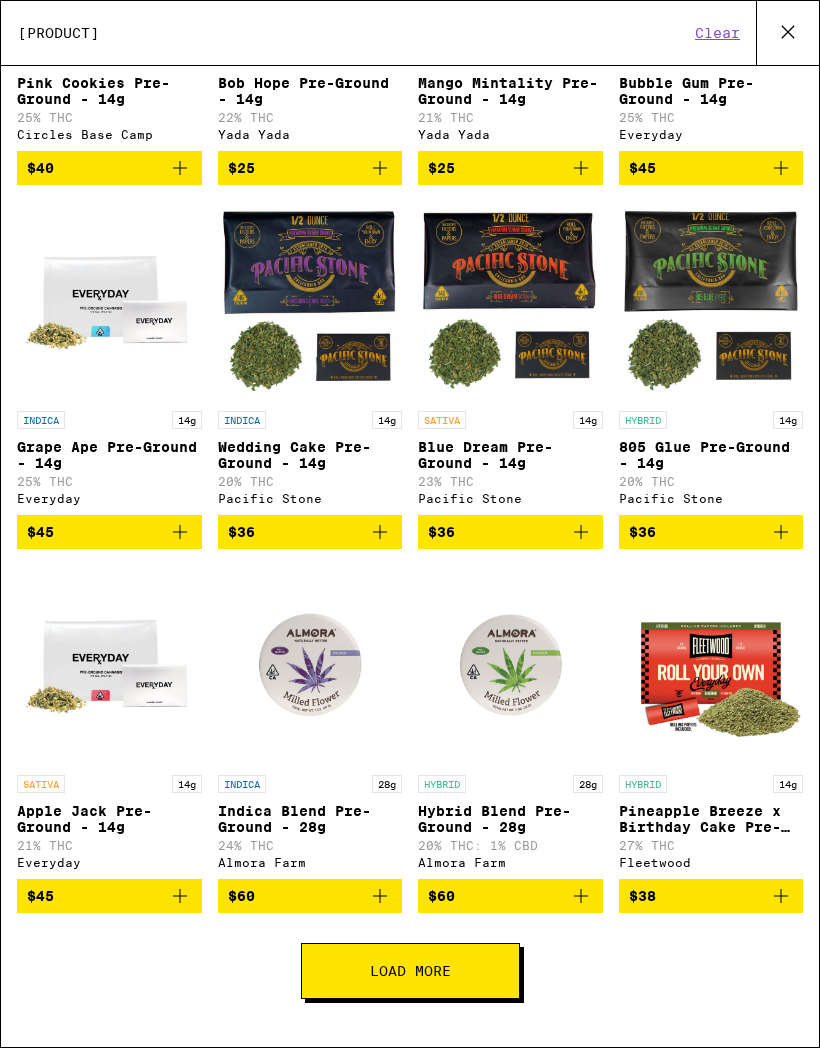 click on "$36" at bounding box center [510, 532] 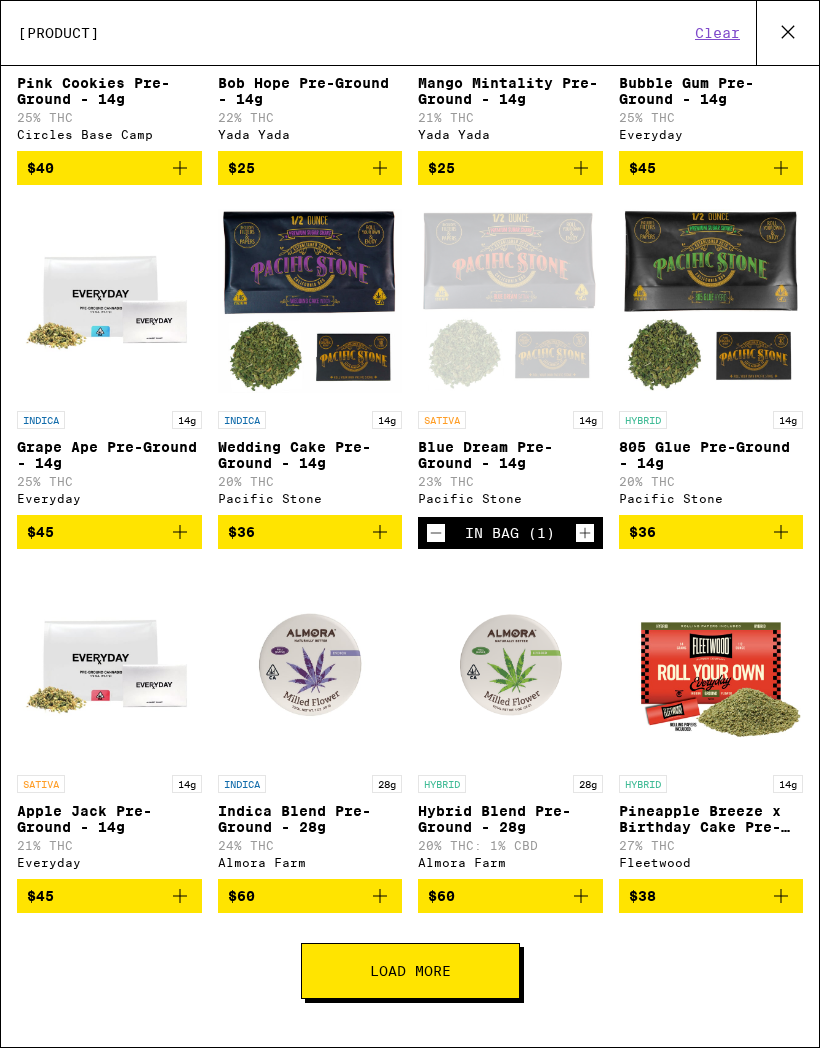 click on "$36" at bounding box center [310, 532] 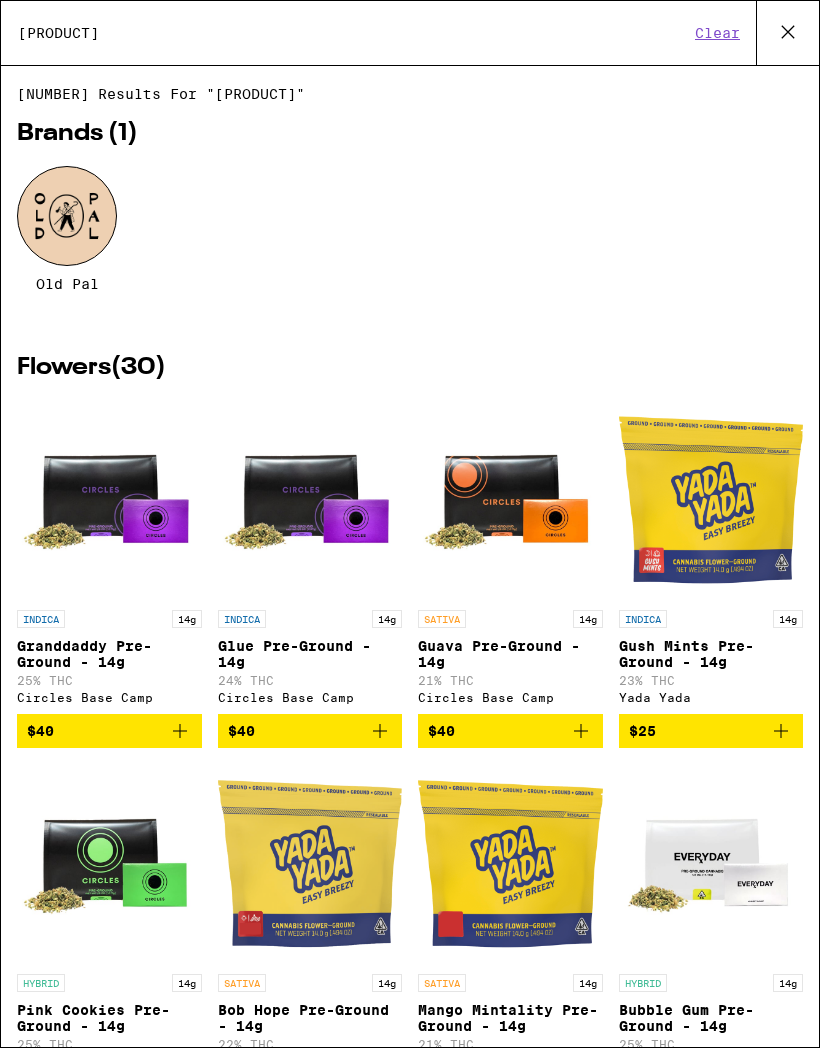 scroll, scrollTop: 0, scrollLeft: 0, axis: both 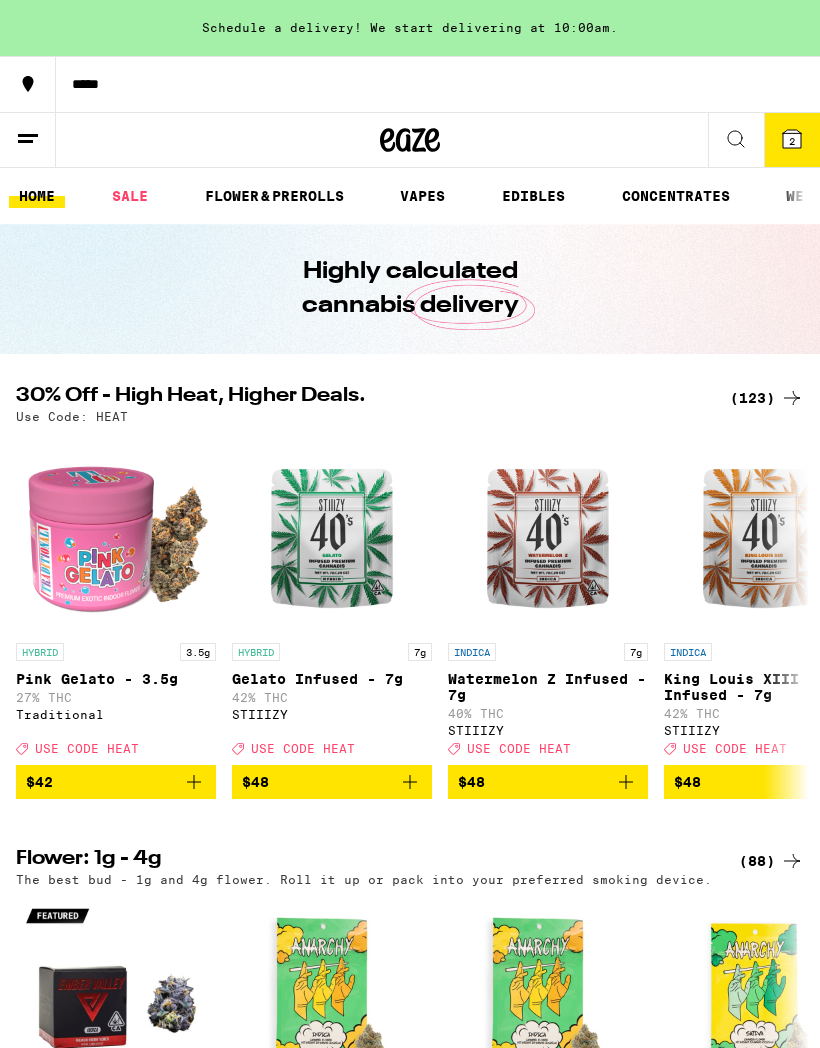 click on "2" at bounding box center (792, 141) 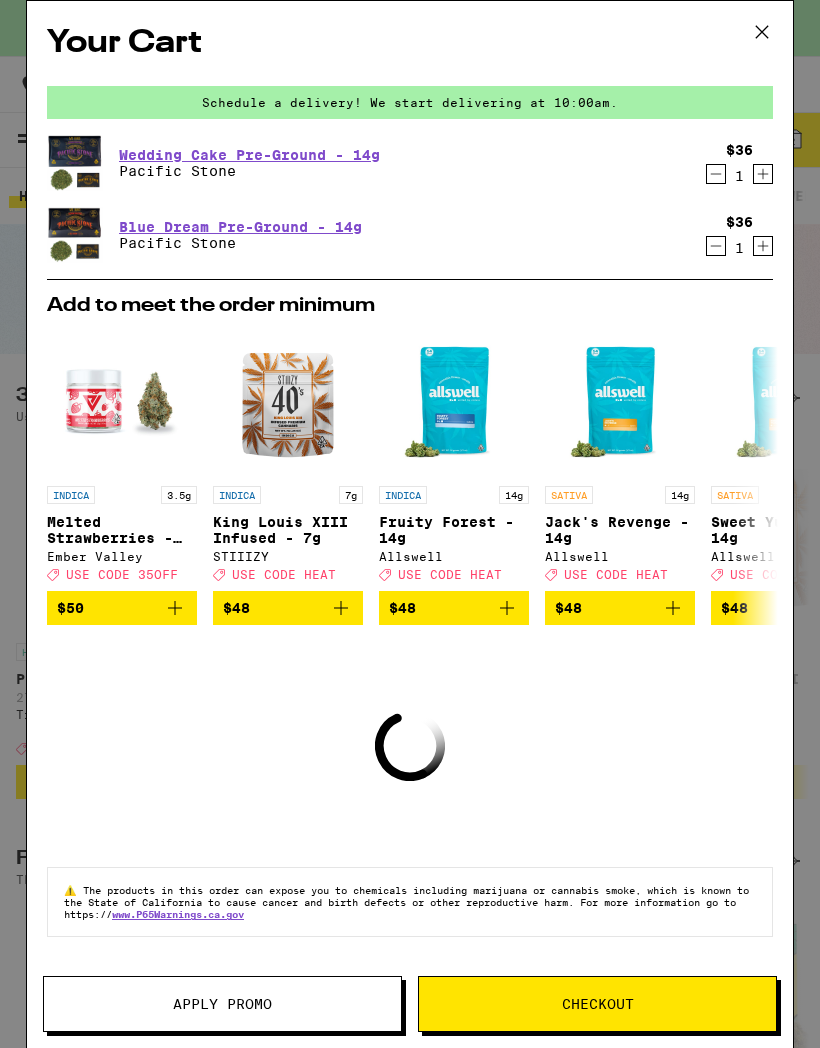 click on "Checkout" at bounding box center (598, 1004) 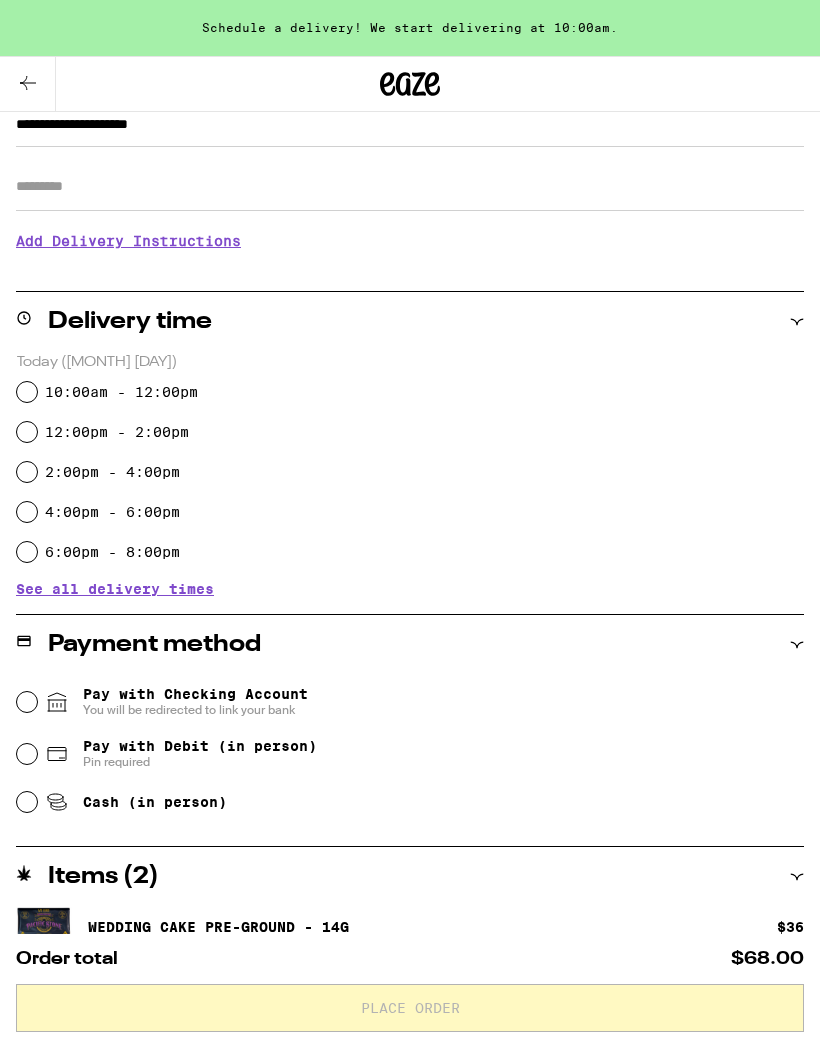 scroll, scrollTop: 294, scrollLeft: 0, axis: vertical 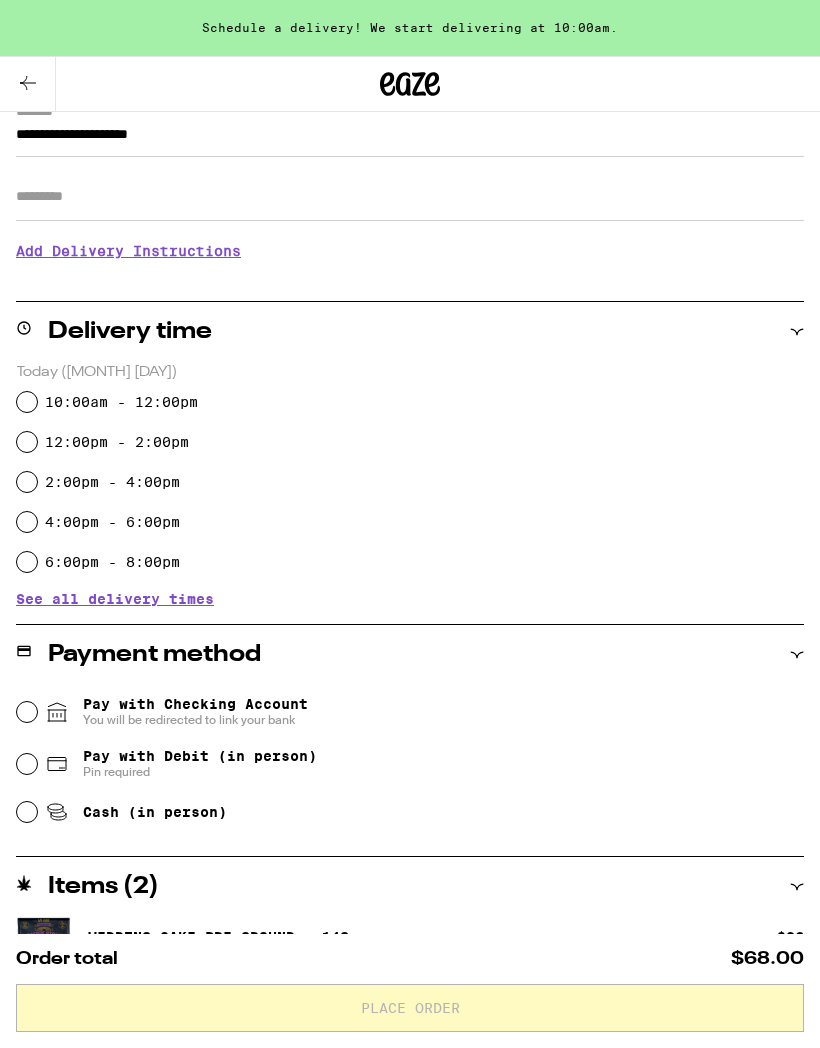 click on "Apt/Suite" at bounding box center [410, 197] 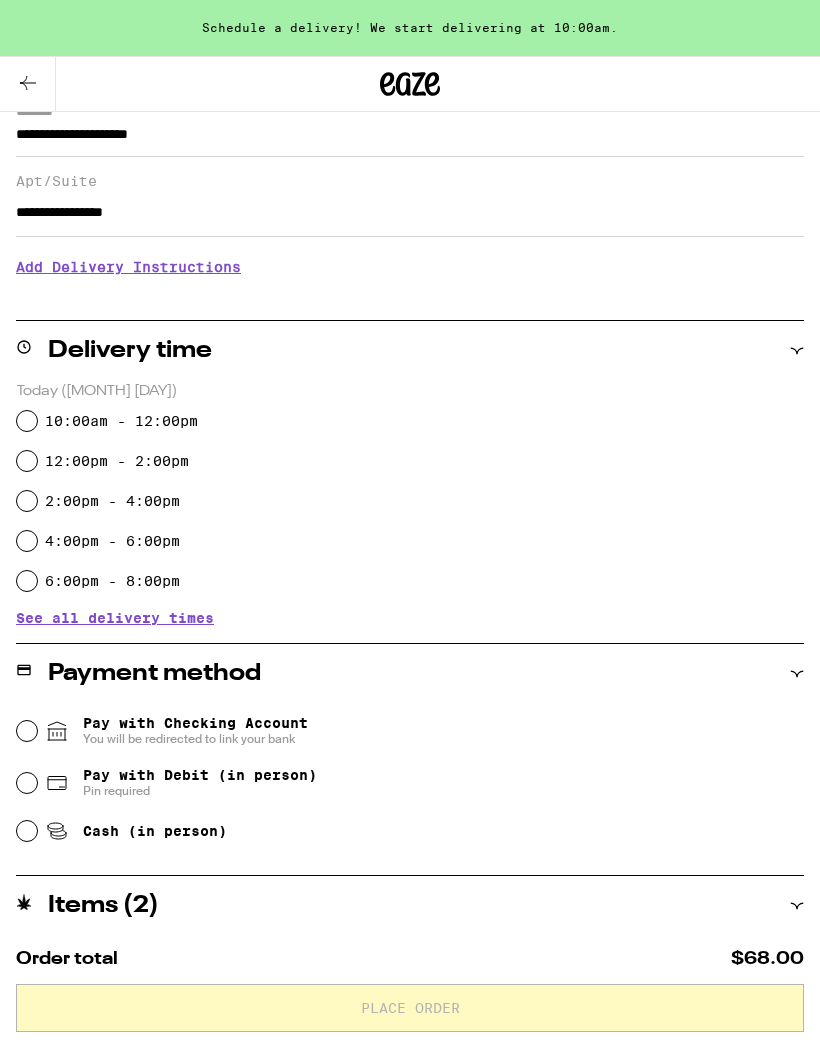 type on "**********" 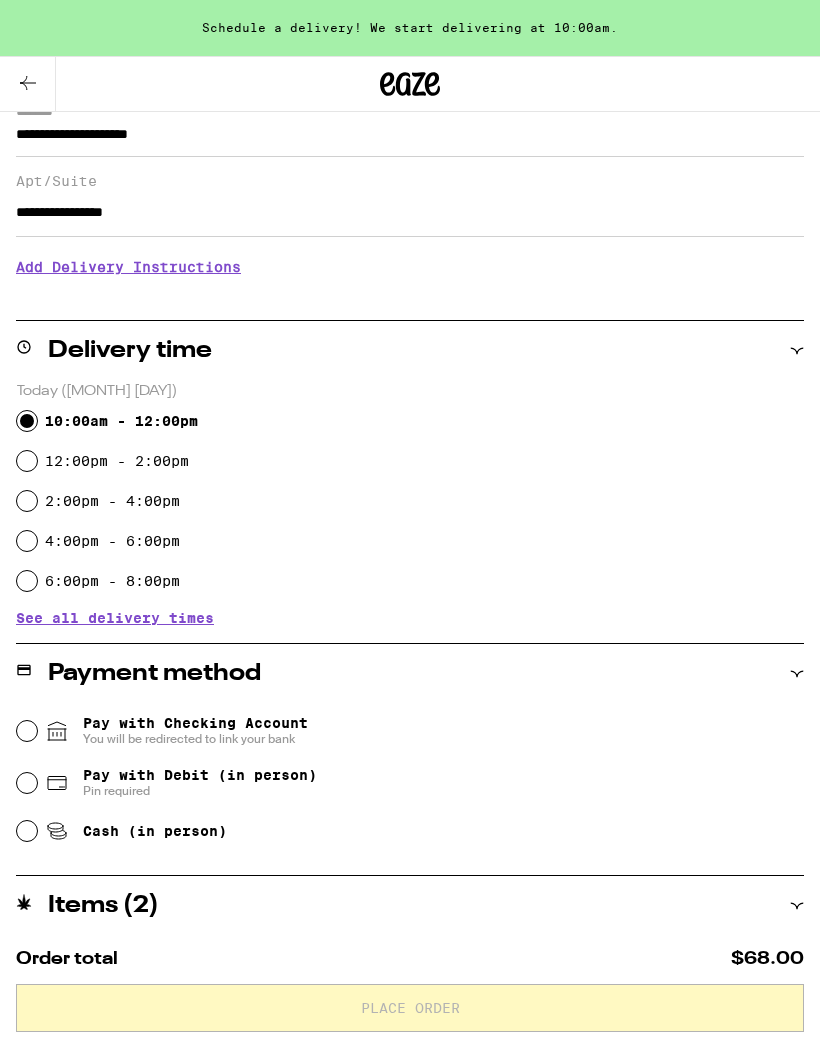 radio on "true" 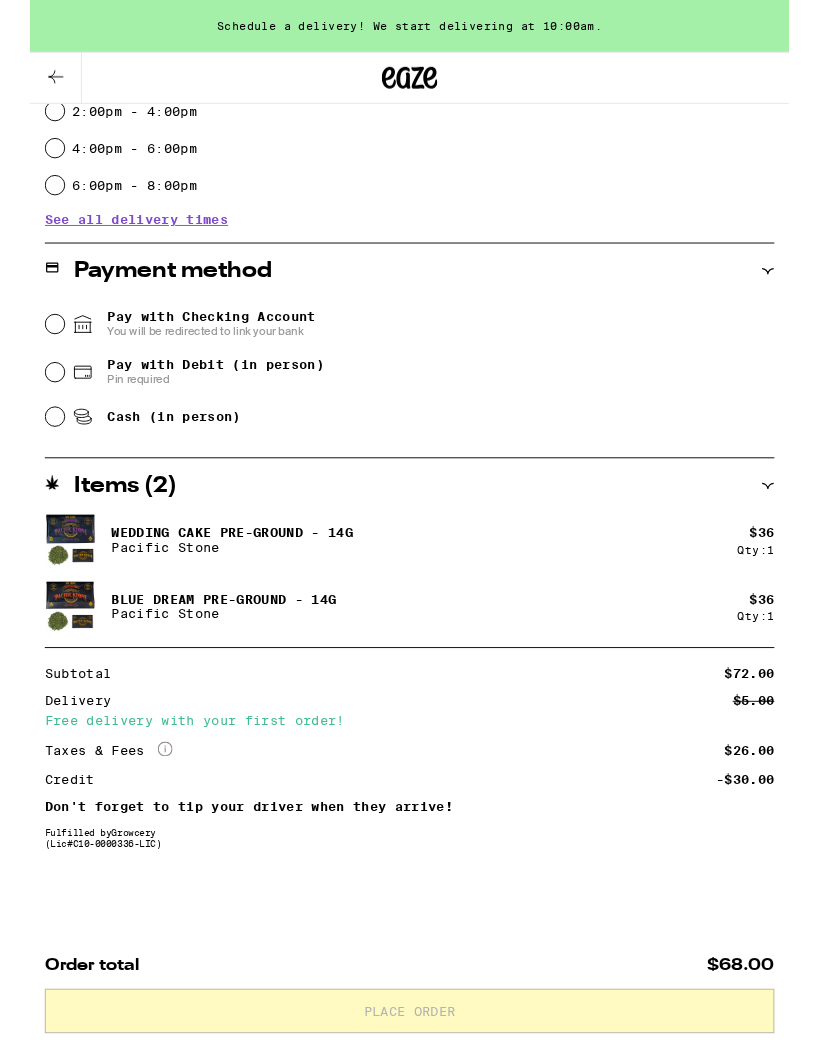 scroll, scrollTop: 770, scrollLeft: 0, axis: vertical 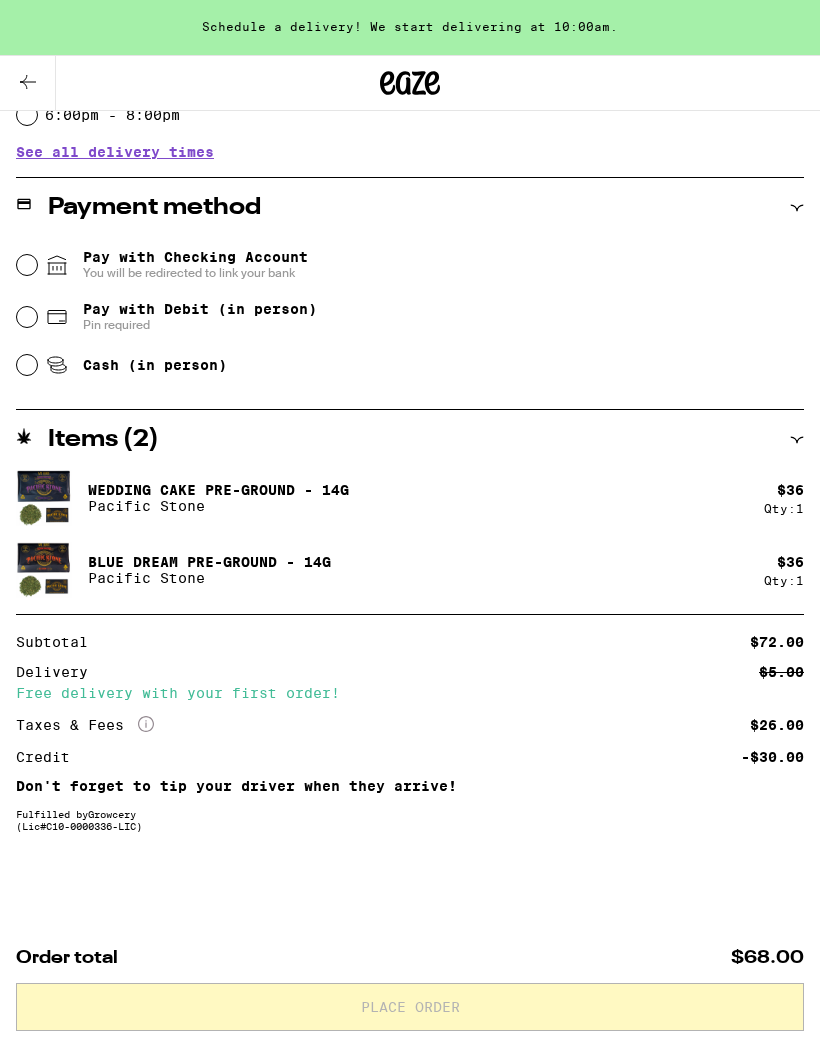 click on "Pay with Debit (in person) Pin required" at bounding box center (27, 318) 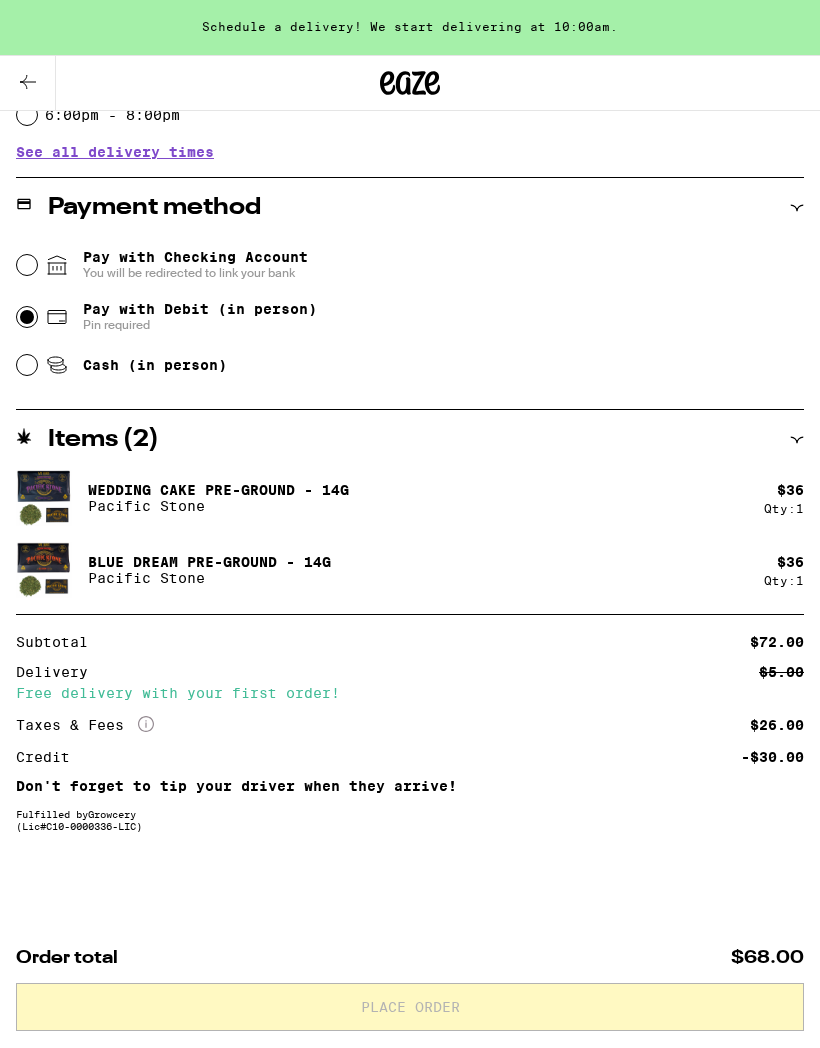 radio on "true" 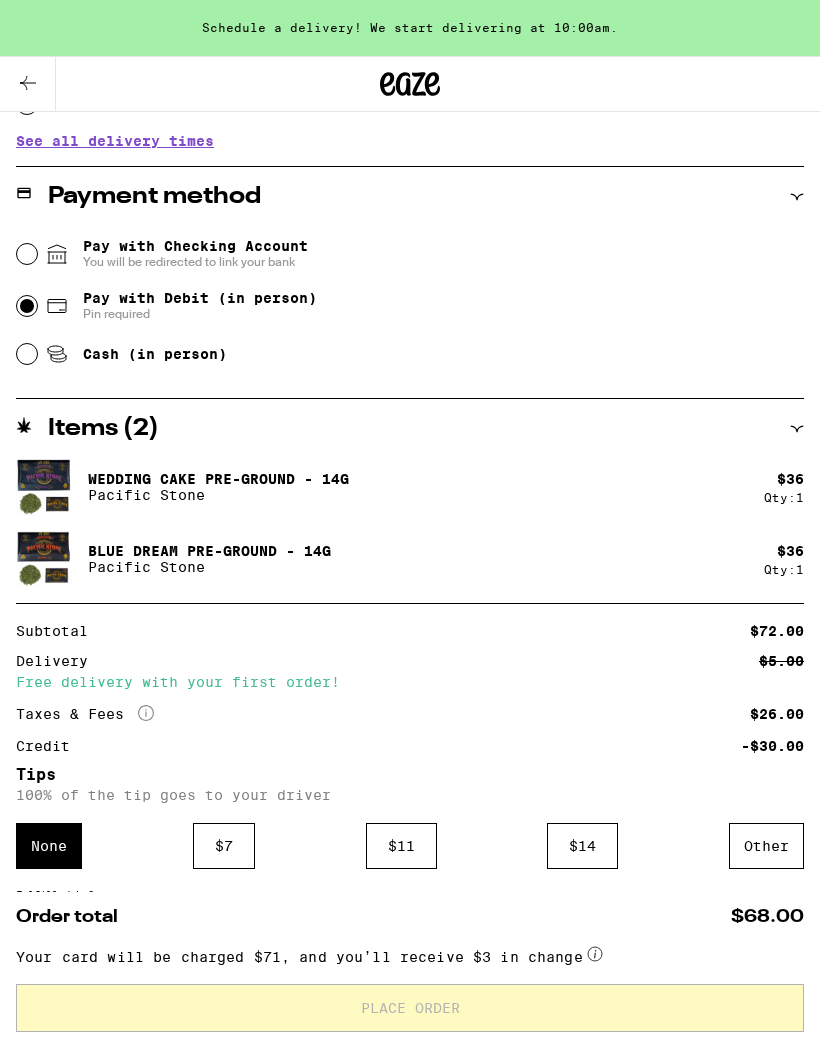 click on "Cash (in person)" at bounding box center [27, 354] 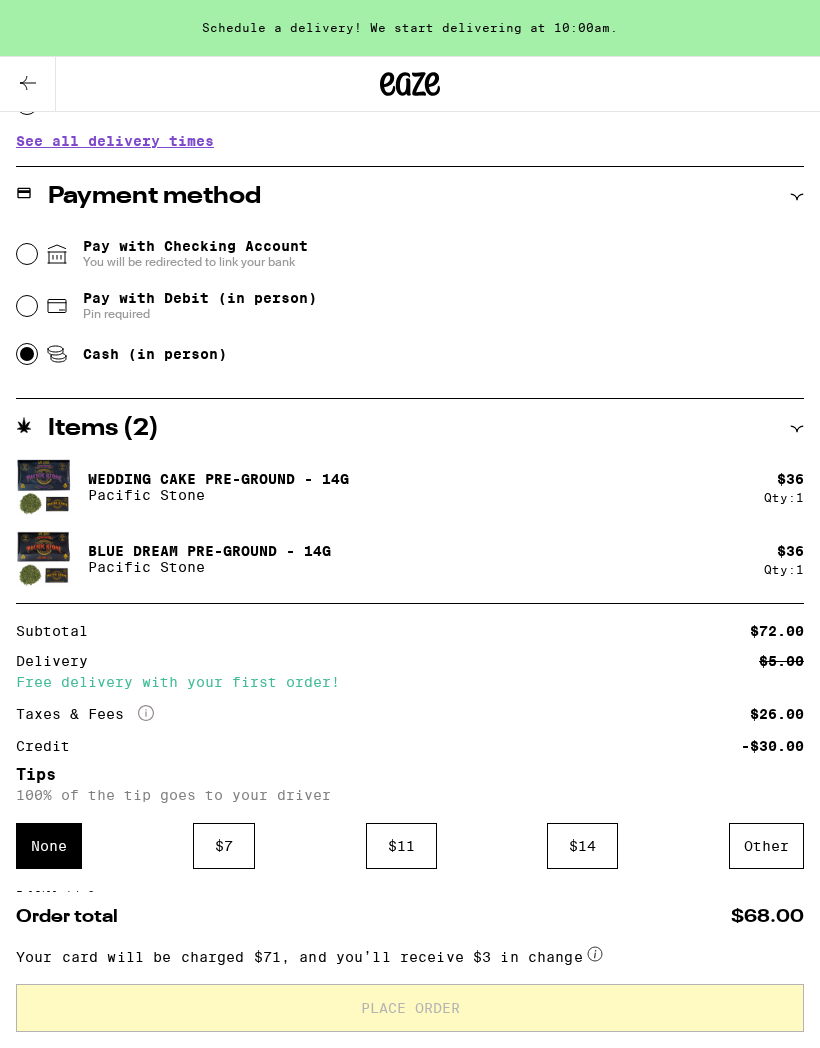 radio on "true" 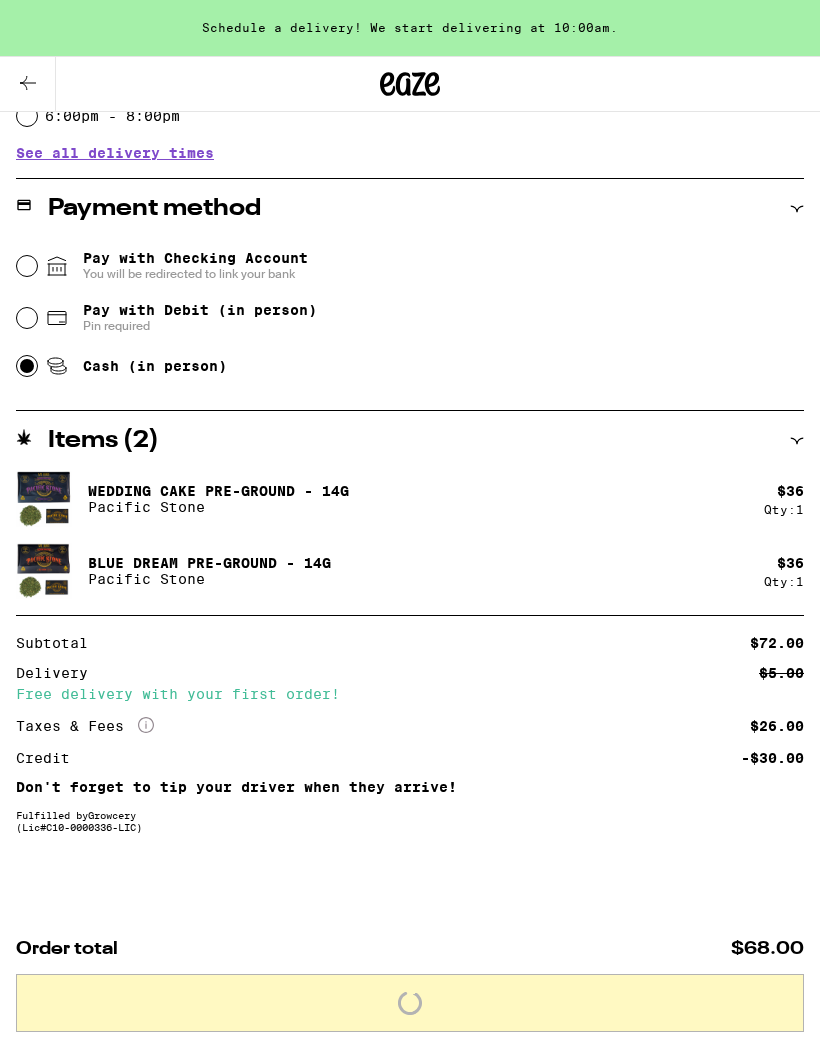 click on "Pay with Debit (in person) Pin required" at bounding box center (27, 318) 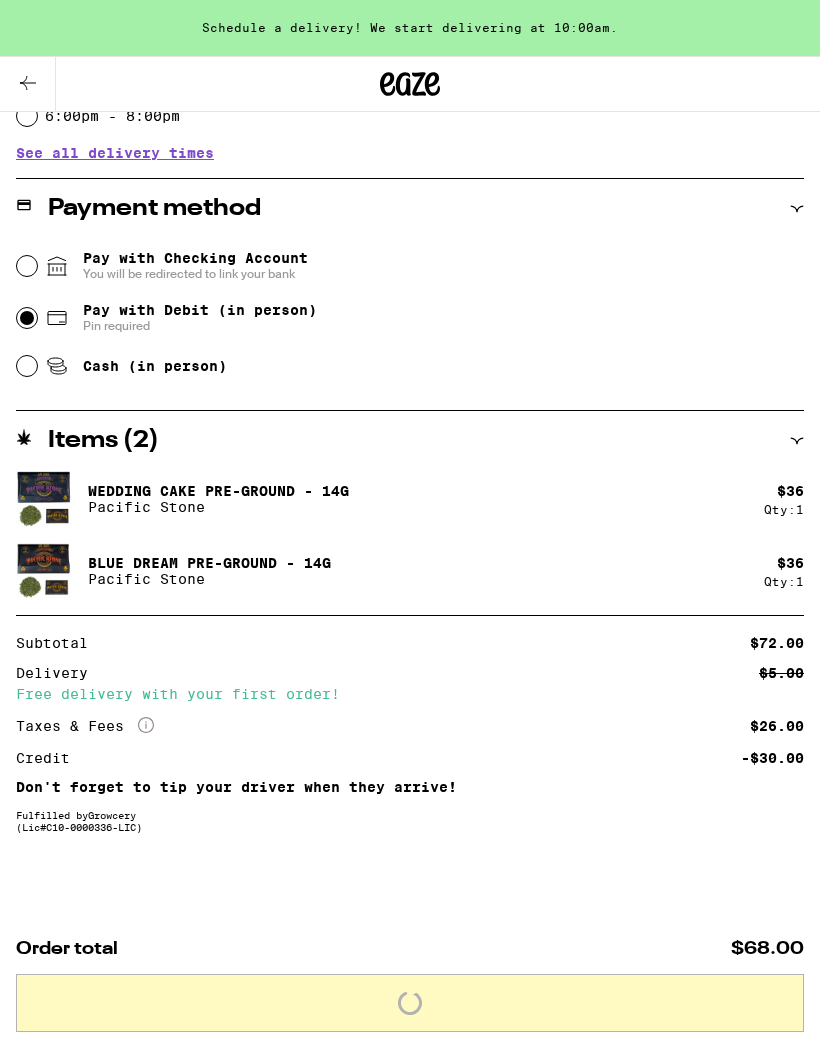 radio on "true" 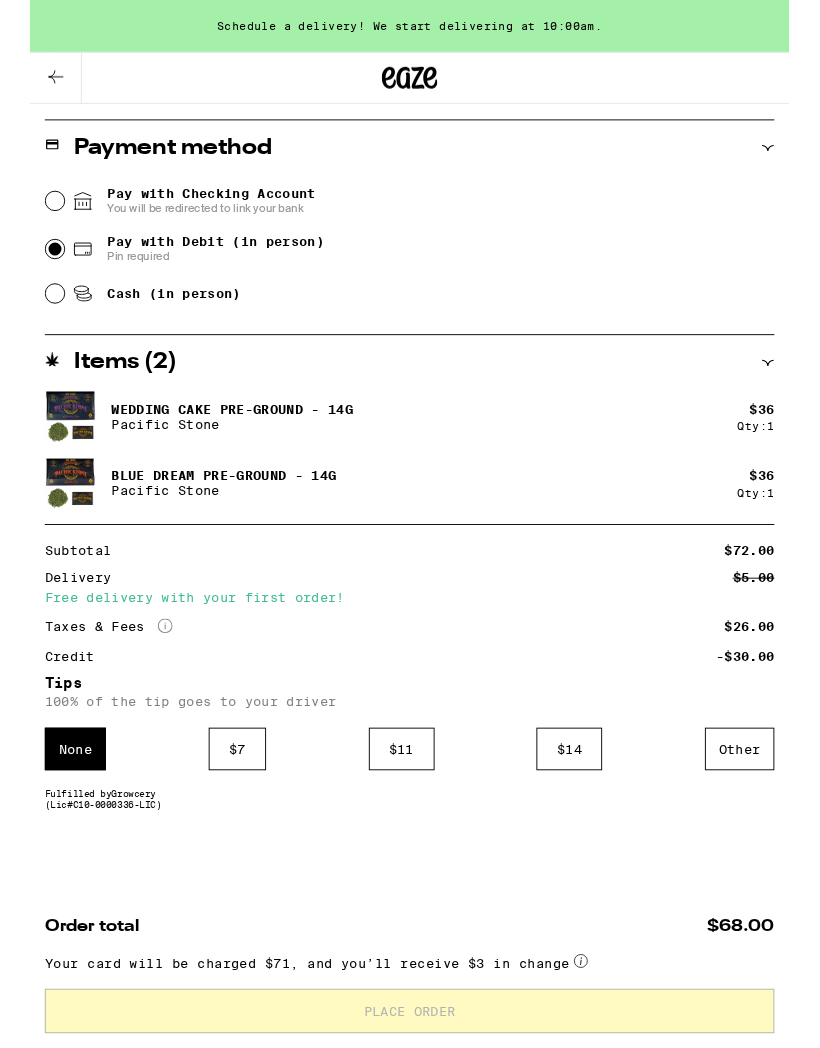 scroll, scrollTop: 906, scrollLeft: 0, axis: vertical 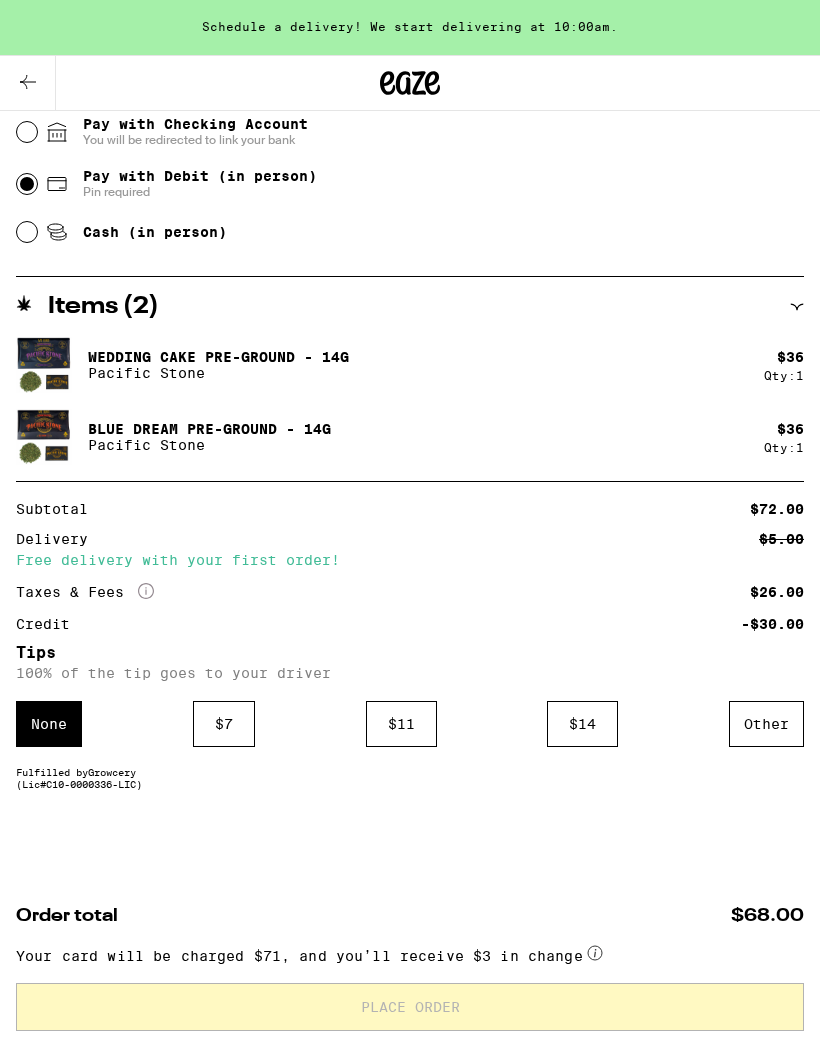 click on "$ 7" at bounding box center (224, 725) 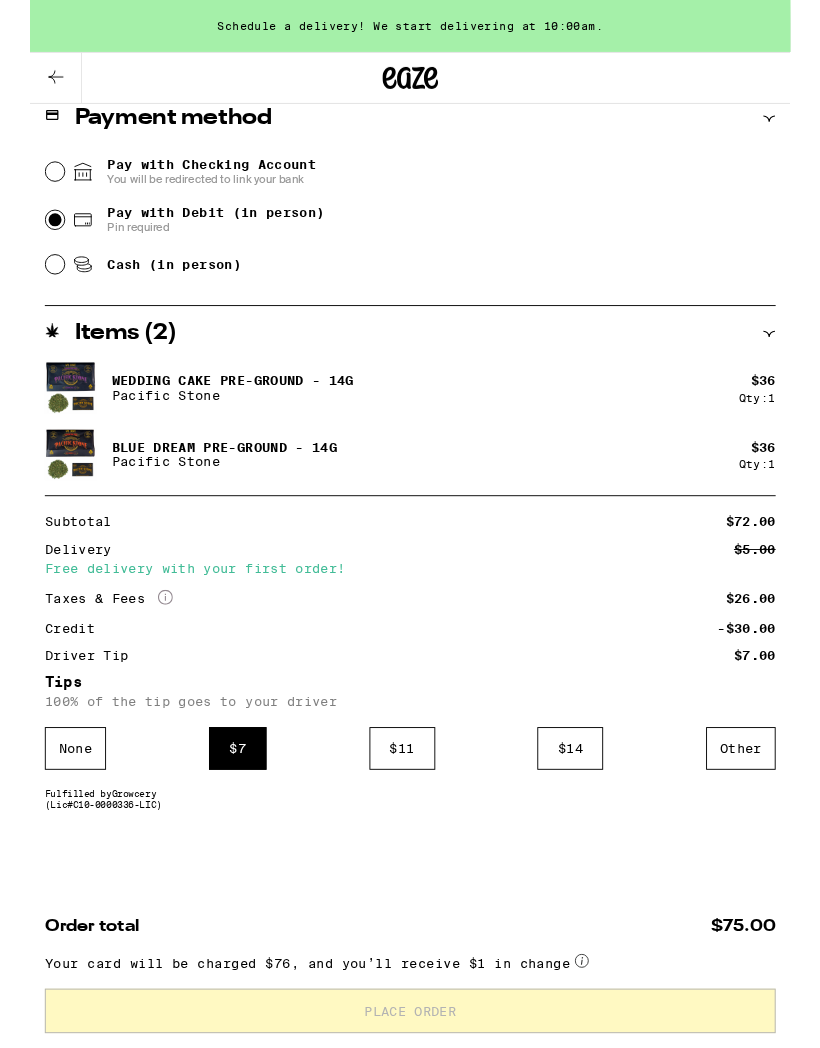scroll, scrollTop: 852, scrollLeft: 0, axis: vertical 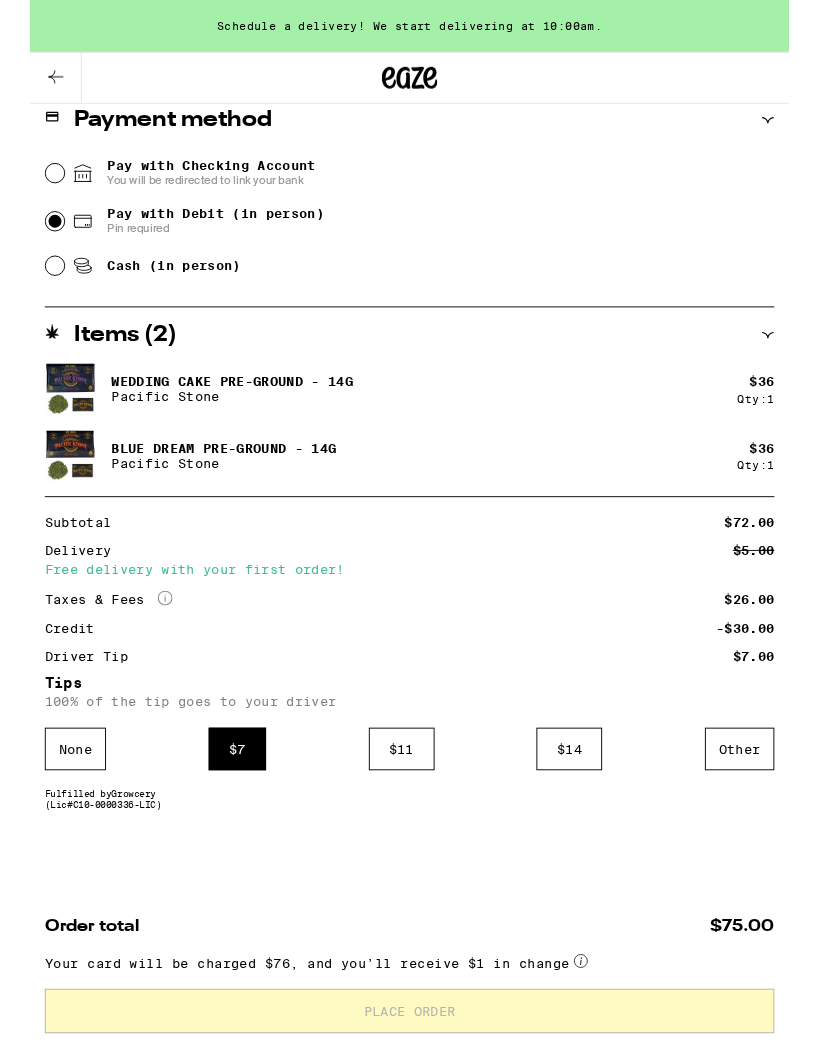 click on "**********" at bounding box center (410, 292) 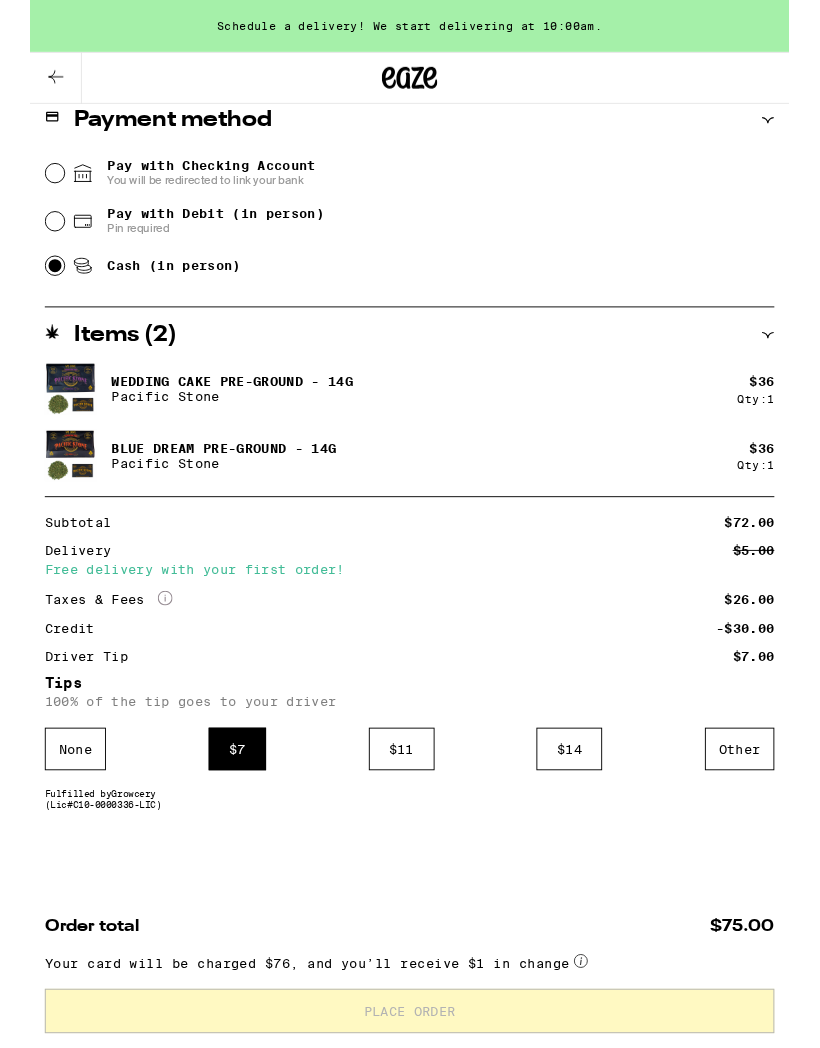 radio on "true" 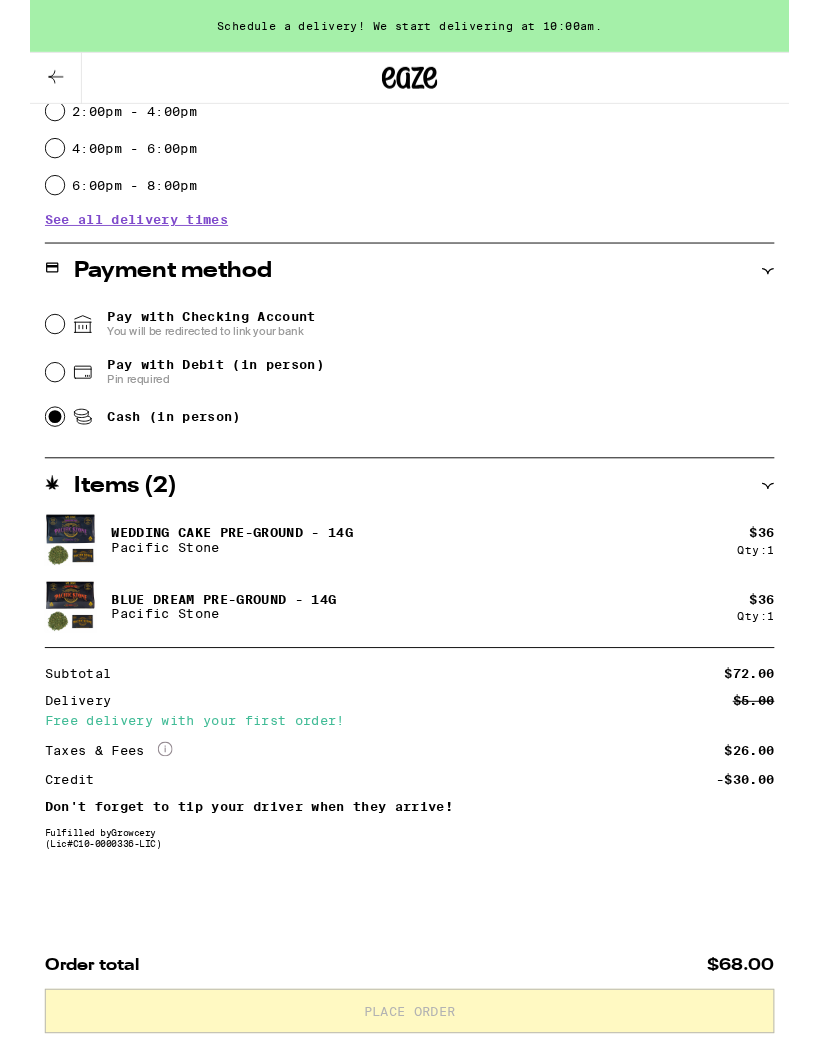 scroll, scrollTop: 770, scrollLeft: 0, axis: vertical 